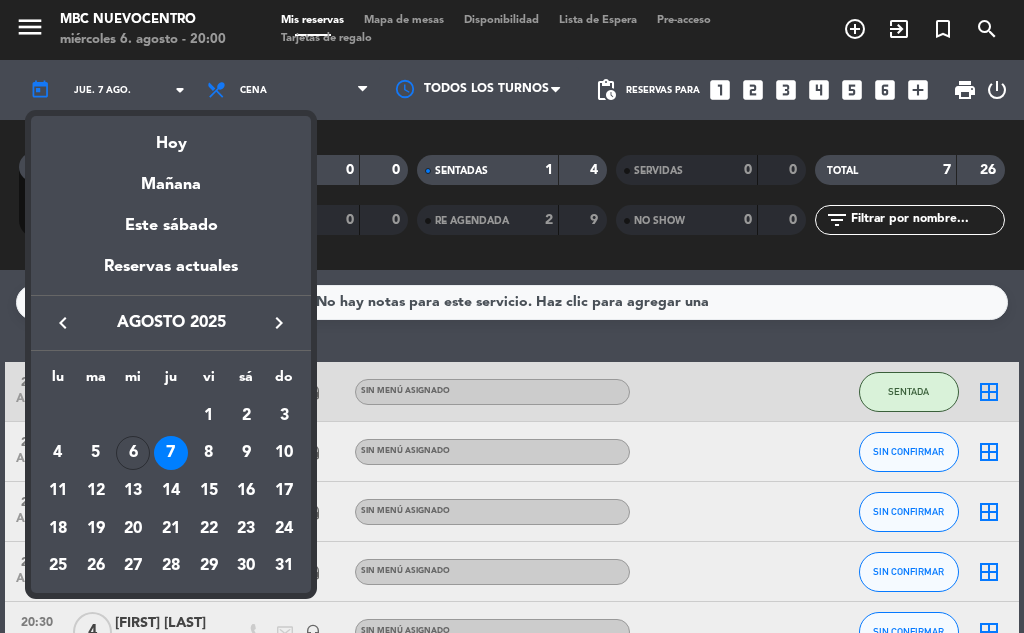 scroll, scrollTop: 0, scrollLeft: 0, axis: both 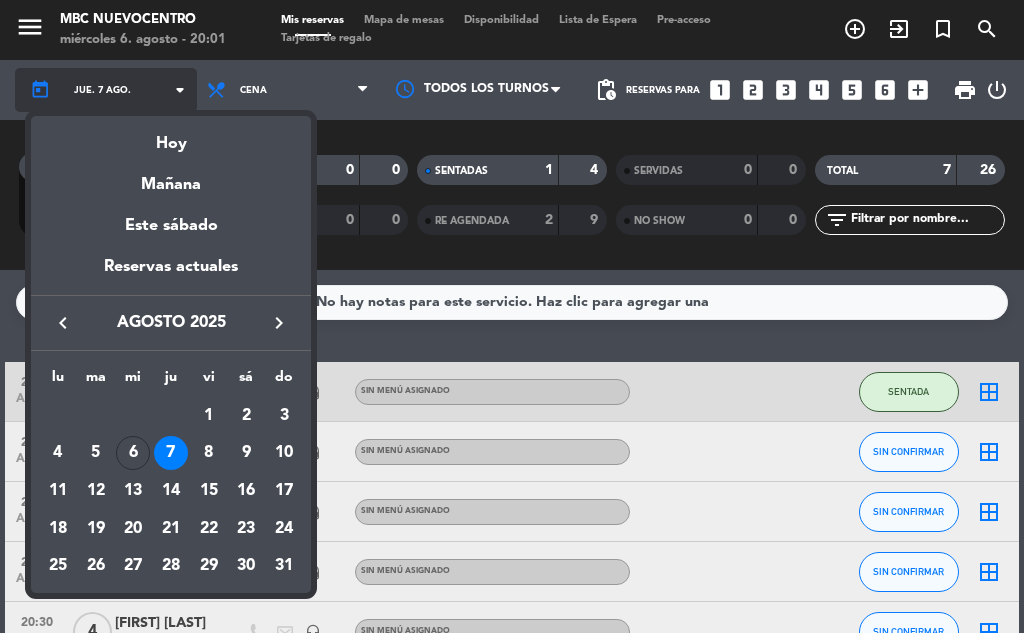 click at bounding box center (512, 316) 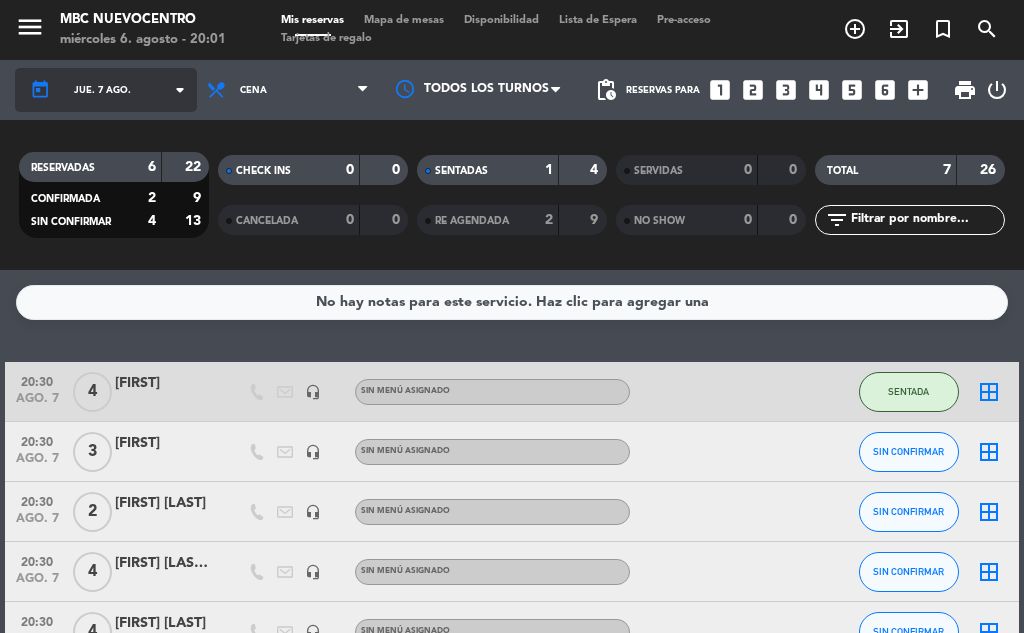 click on "jue. 7 ago." 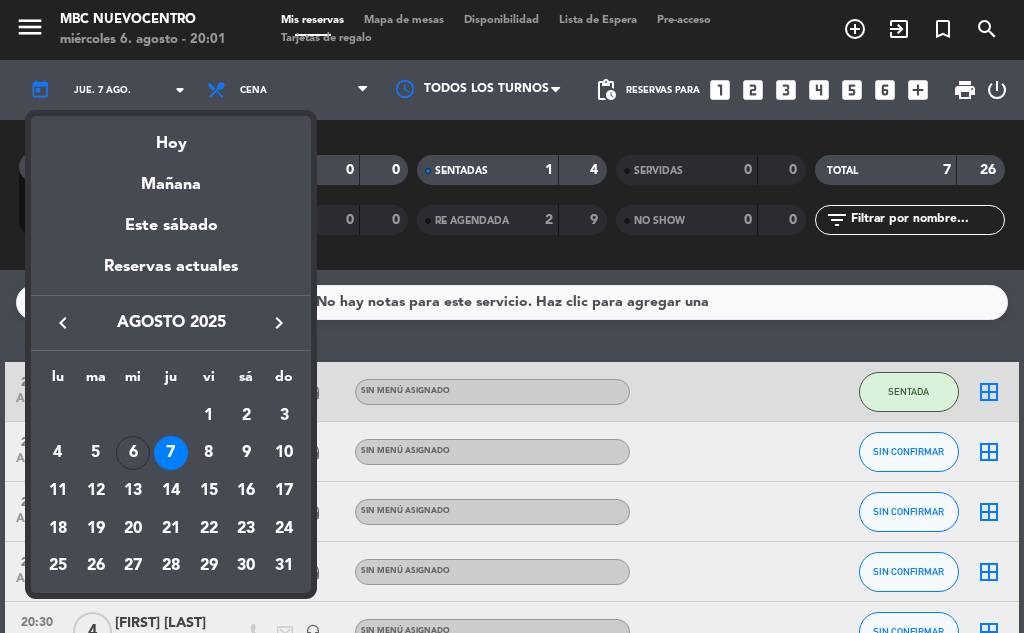 click on "9" at bounding box center (246, 453) 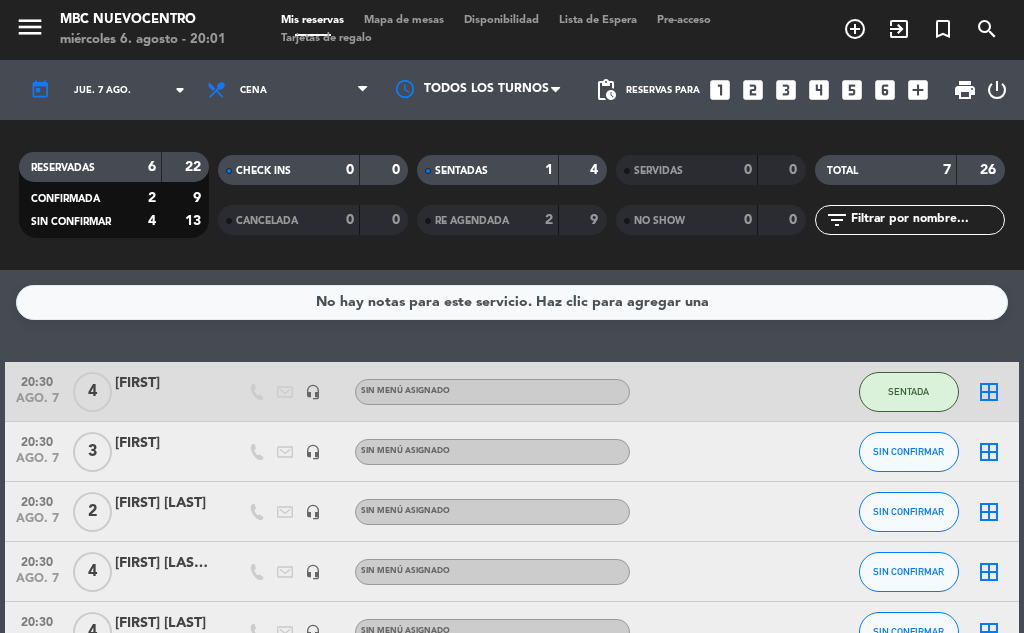 type on "sáb. 9 ago." 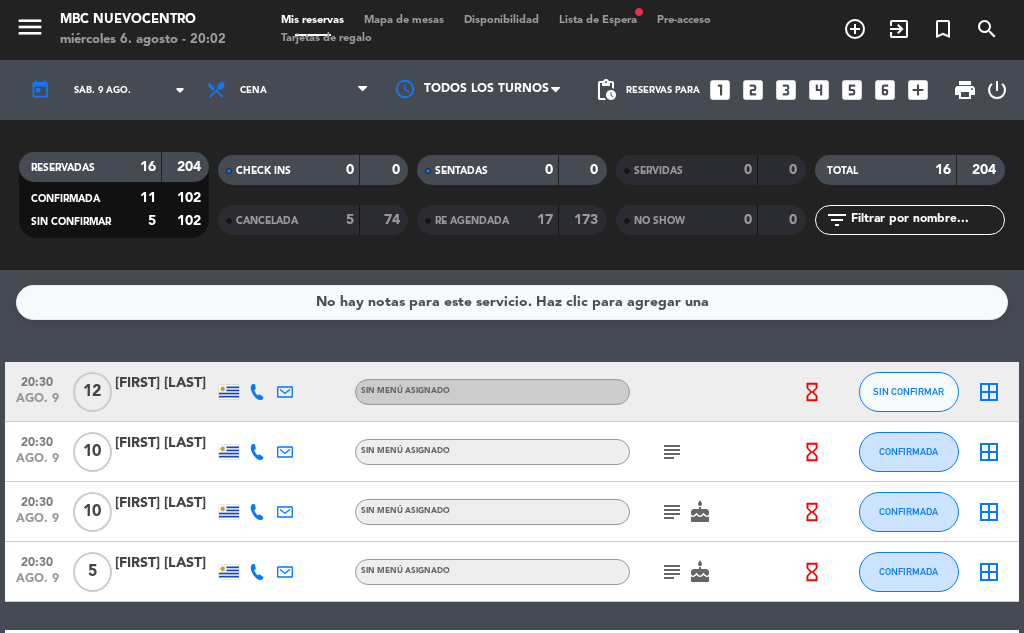 click on "Mis reservas   Mapa de mesas   Disponibilidad   Lista de Espera   fiber_manual_record   Pre-acceso   Tarjetas de regalo" at bounding box center (512, 30) 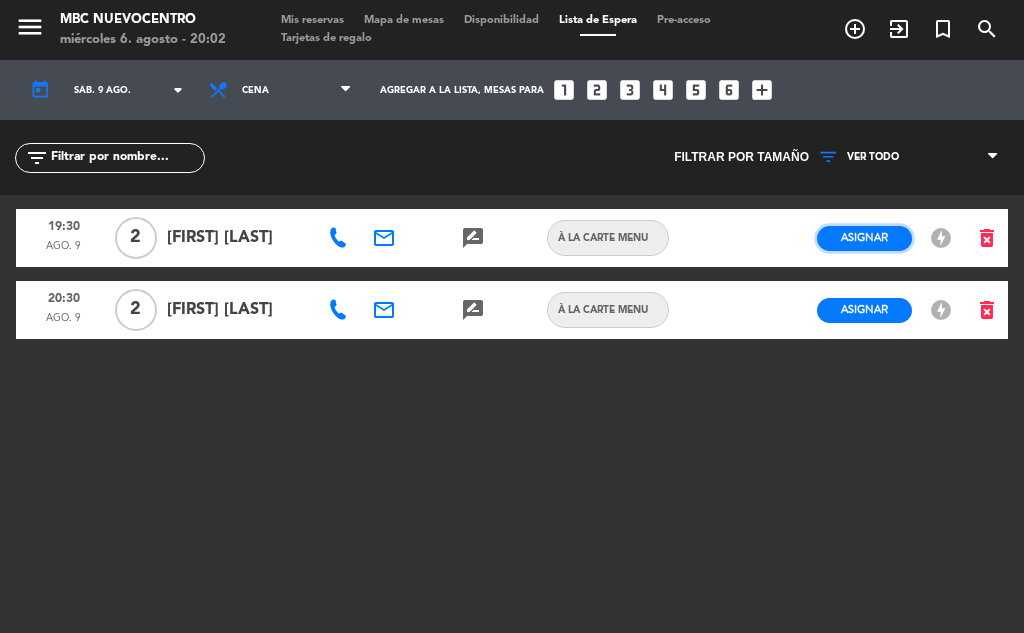 click on "Asignar" 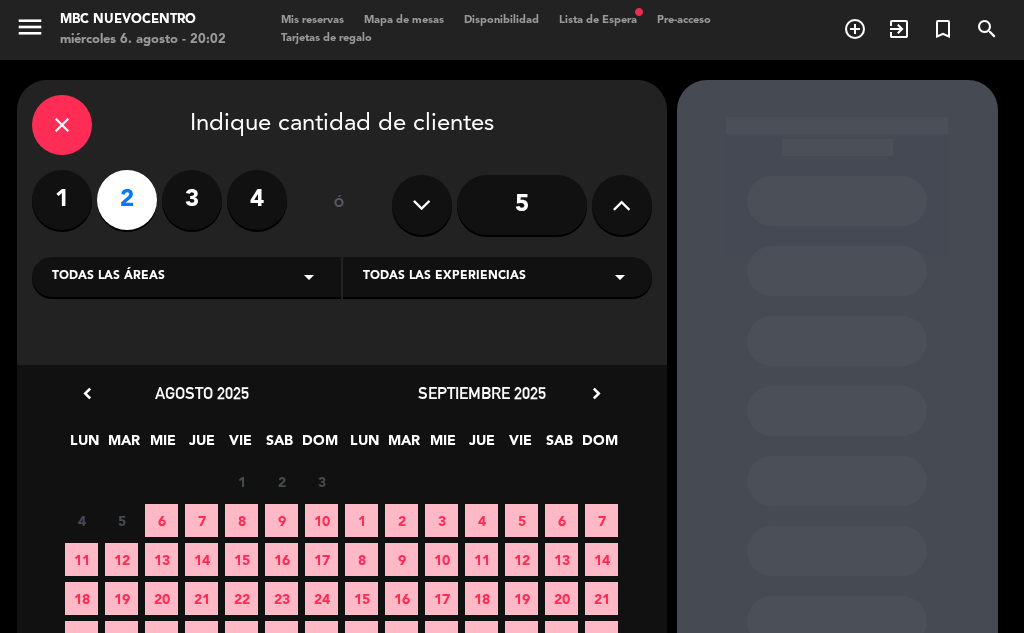 click on "8" at bounding box center [241, 520] 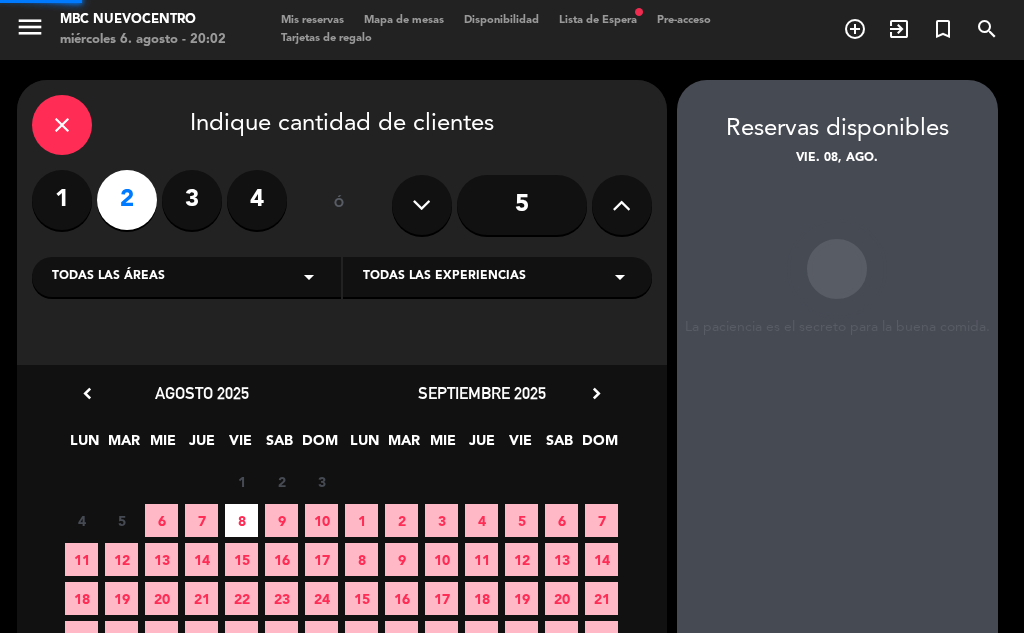scroll, scrollTop: 80, scrollLeft: 0, axis: vertical 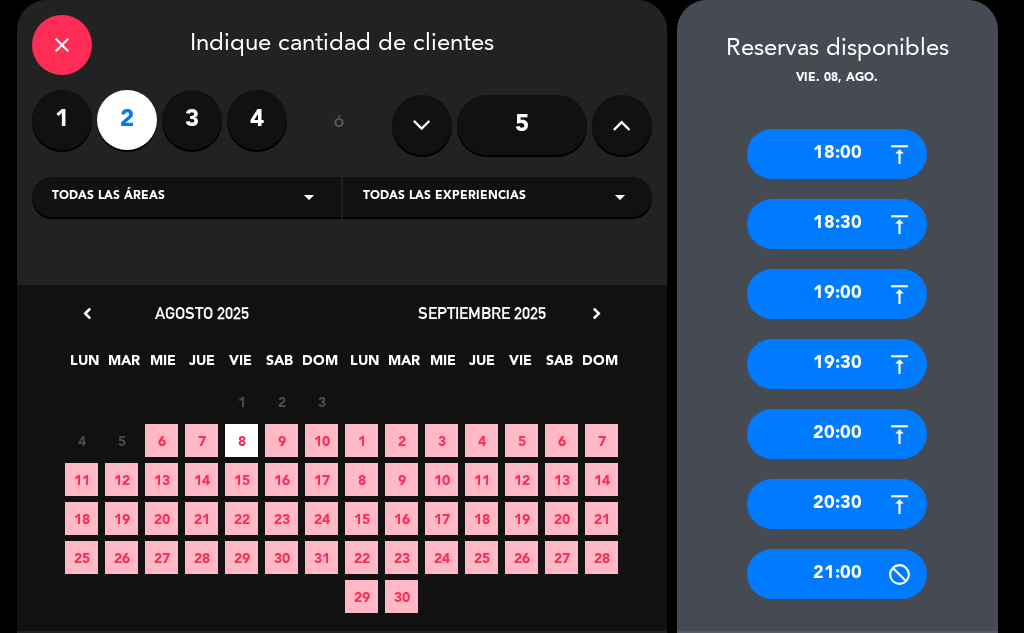 click on "9" at bounding box center [281, 440] 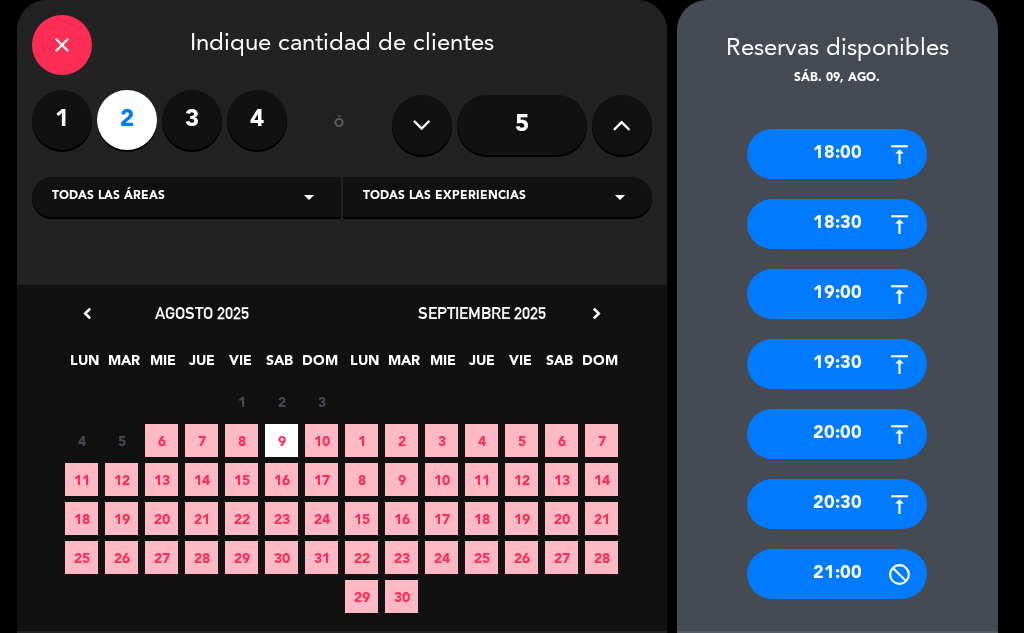 click on "20:30" at bounding box center [837, 504] 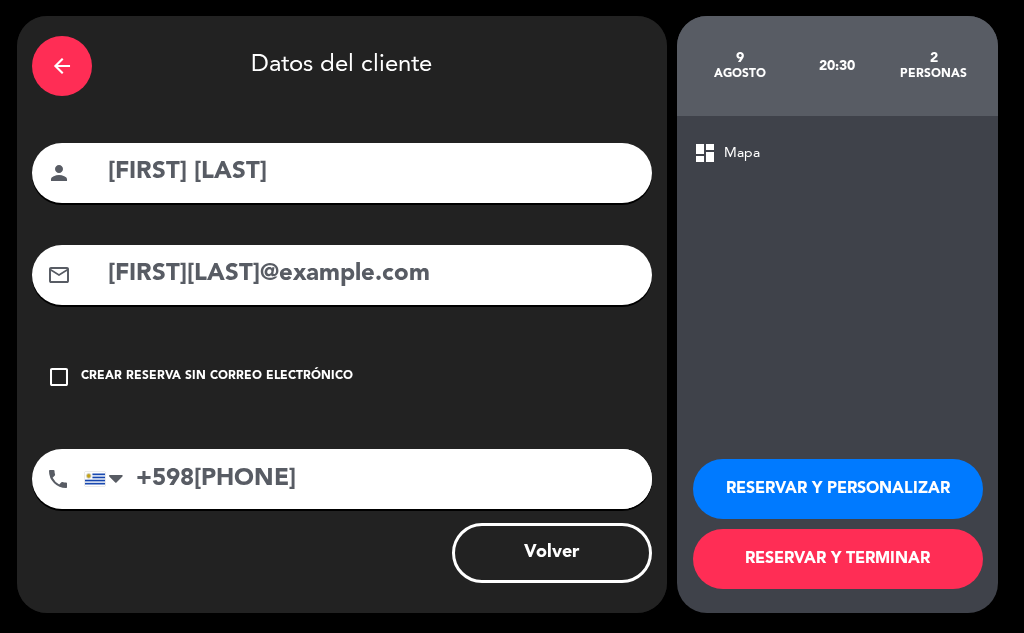 scroll, scrollTop: 64, scrollLeft: 0, axis: vertical 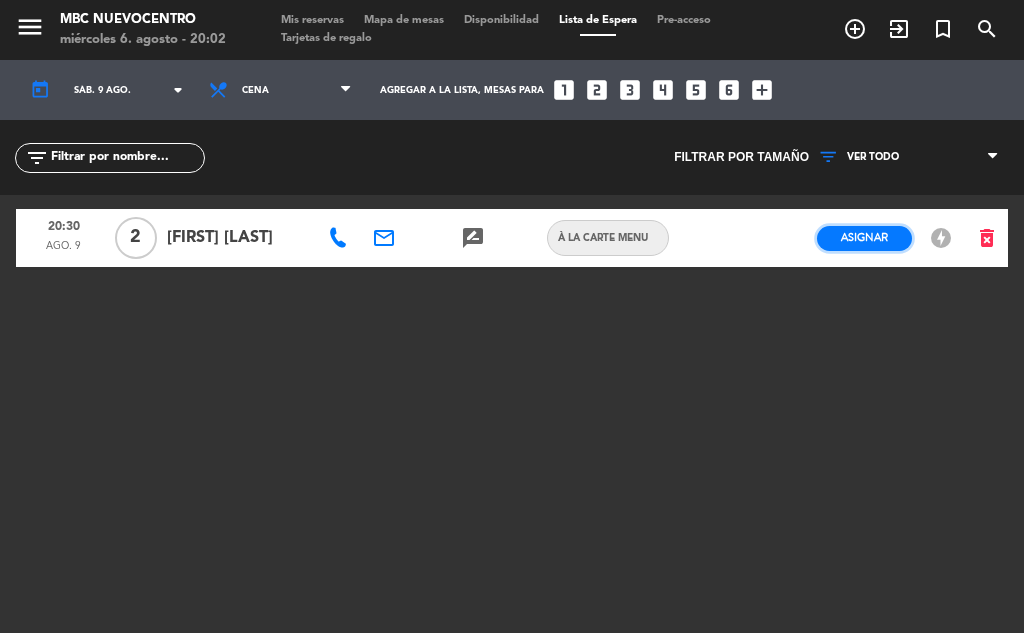 click on "Asignar" 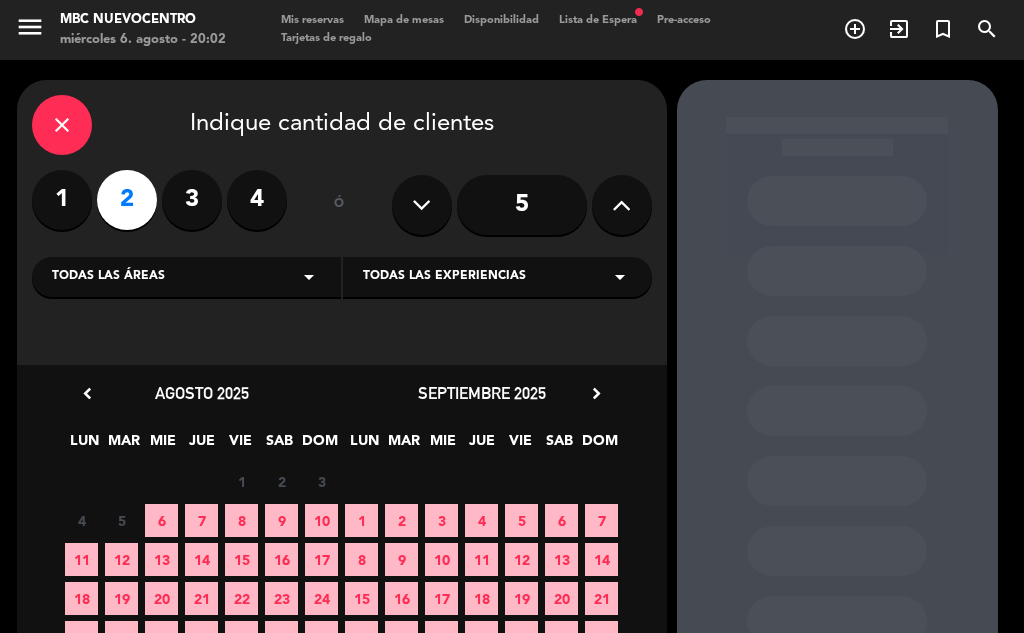 click on "9" at bounding box center [281, 520] 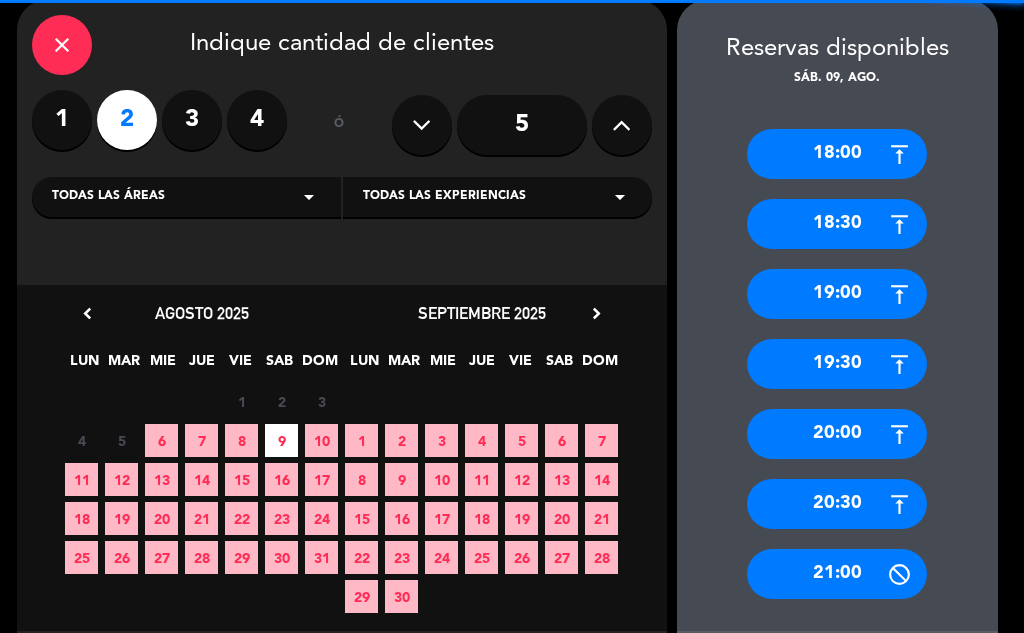 click on "20:30" at bounding box center (837, 504) 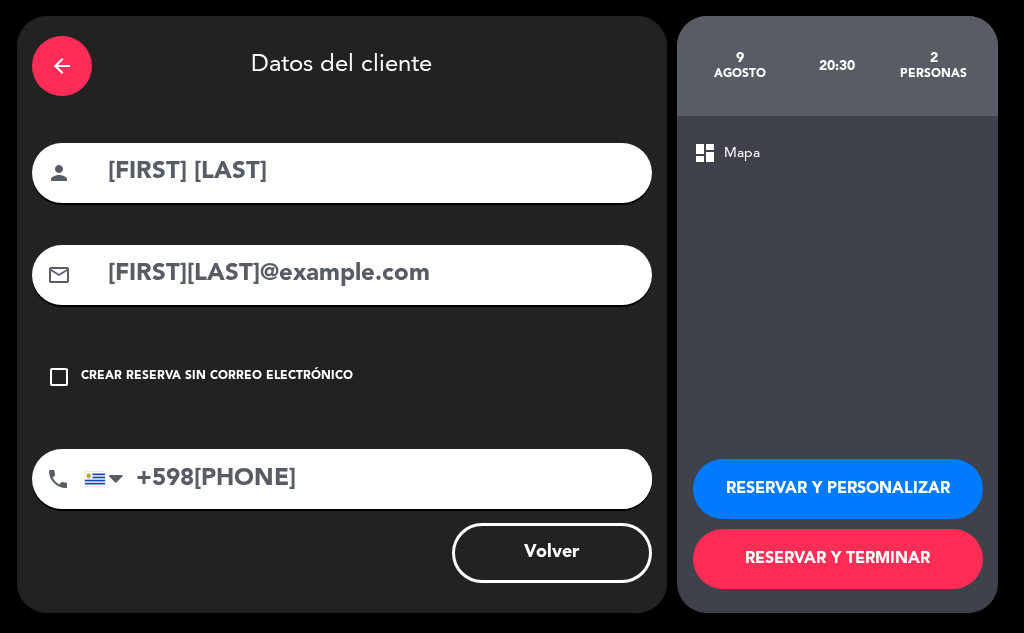 scroll, scrollTop: 64, scrollLeft: 0, axis: vertical 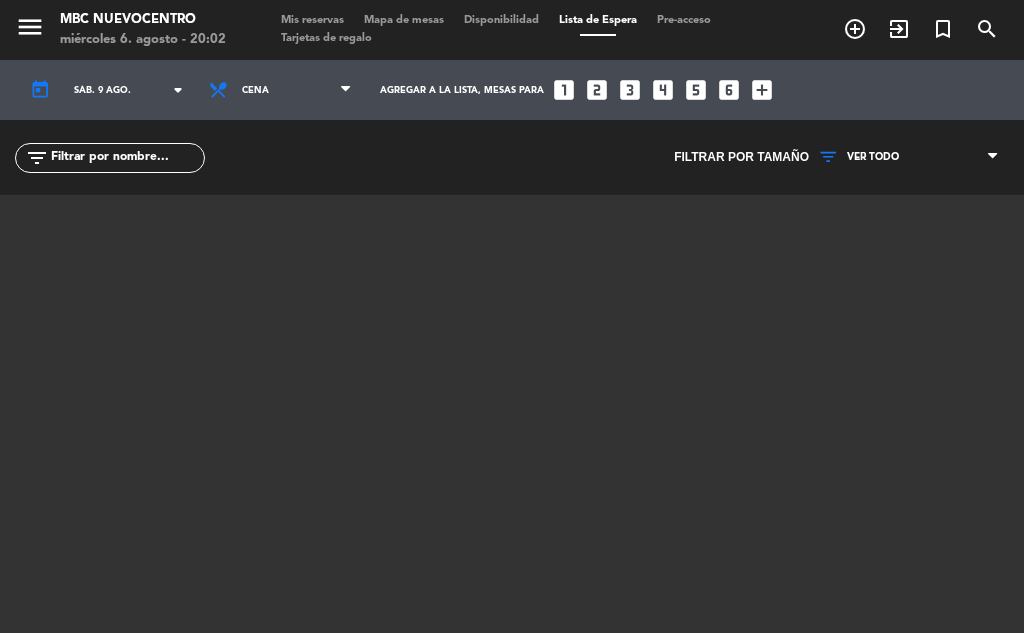 click on "menu MBC Nuevocentro miércoles 6. agosto - 20:02 Mis reservas Mapa de mesas Disponibilidad Lista de Espera Pre-acceso Tarjetas de regalo add_circle_outline exit_to_app turned_in_not search" 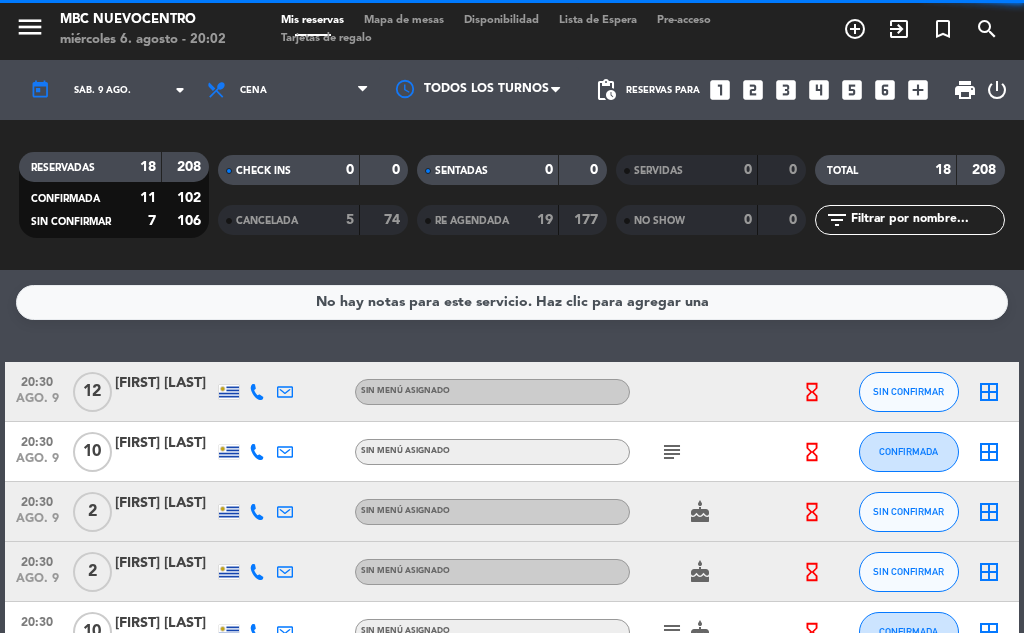scroll, scrollTop: 100, scrollLeft: 0, axis: vertical 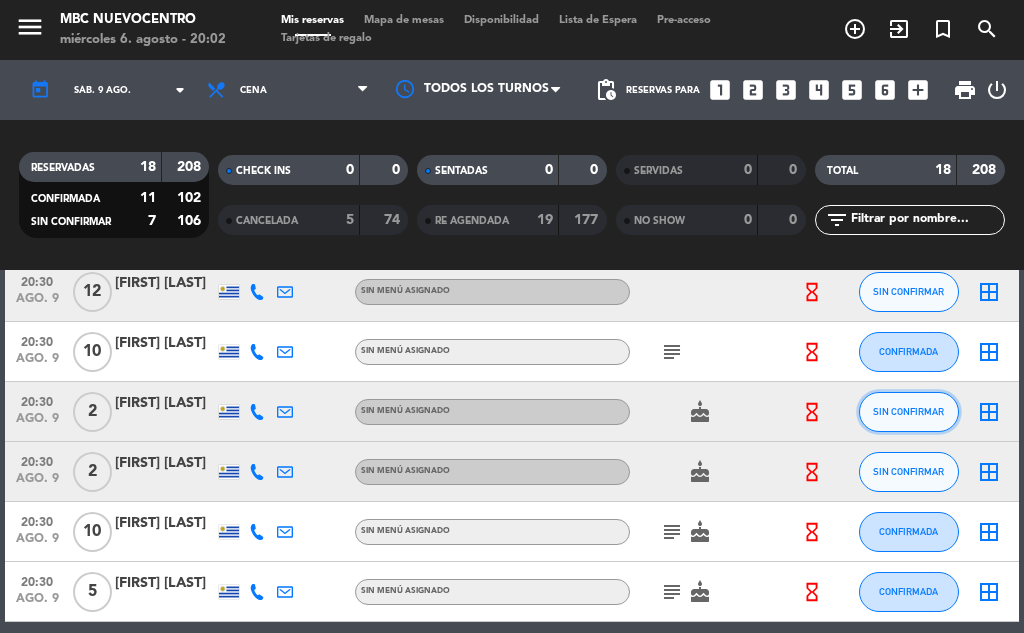 click on "SIN CONFIRMAR" 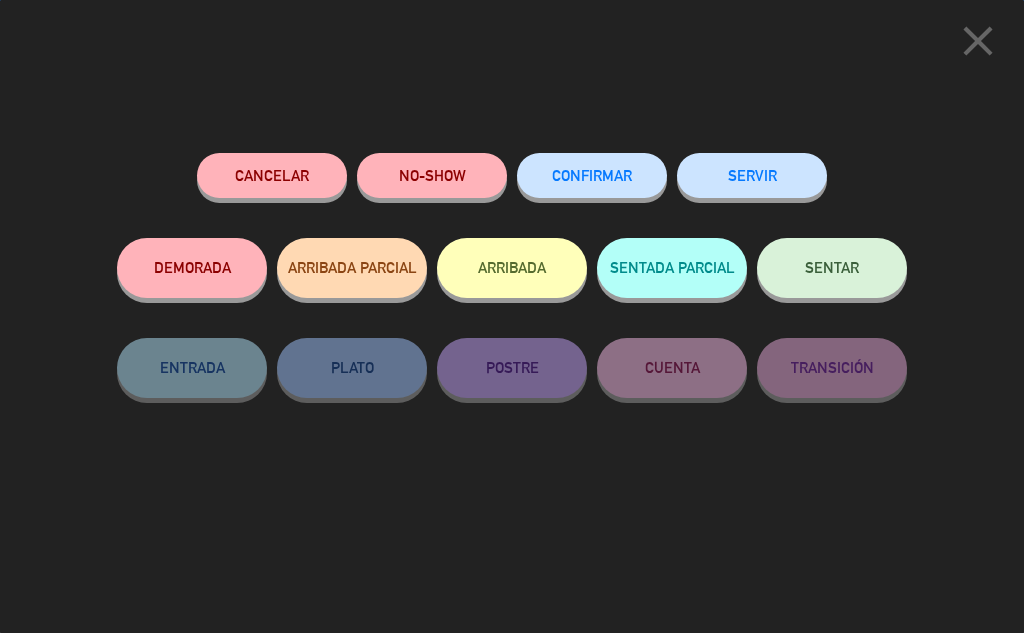 click on "Cancelar" 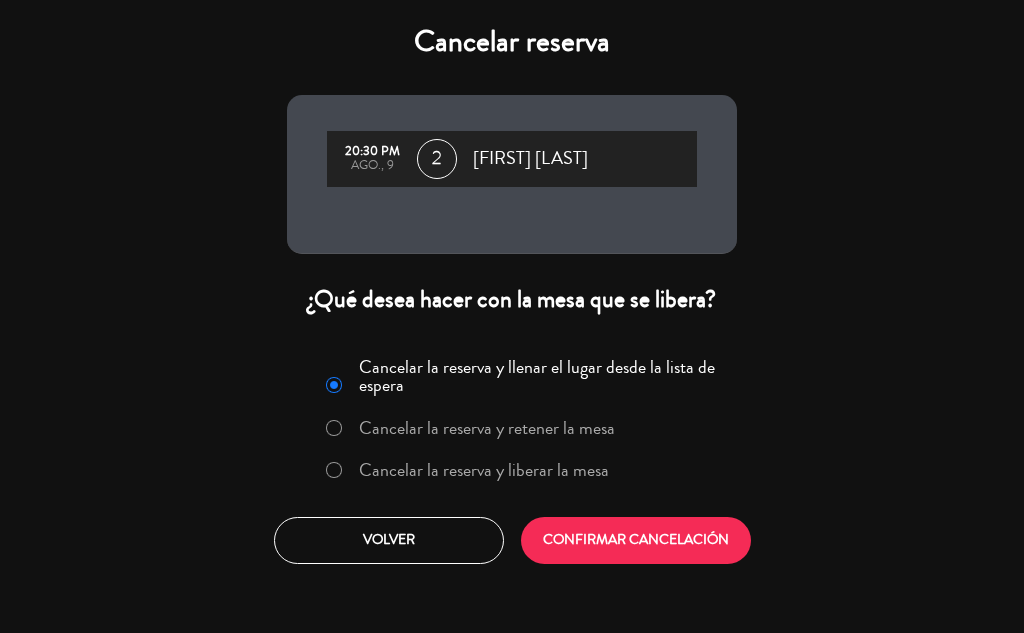 click on "Cancelar la reserva y liberar la mesa" 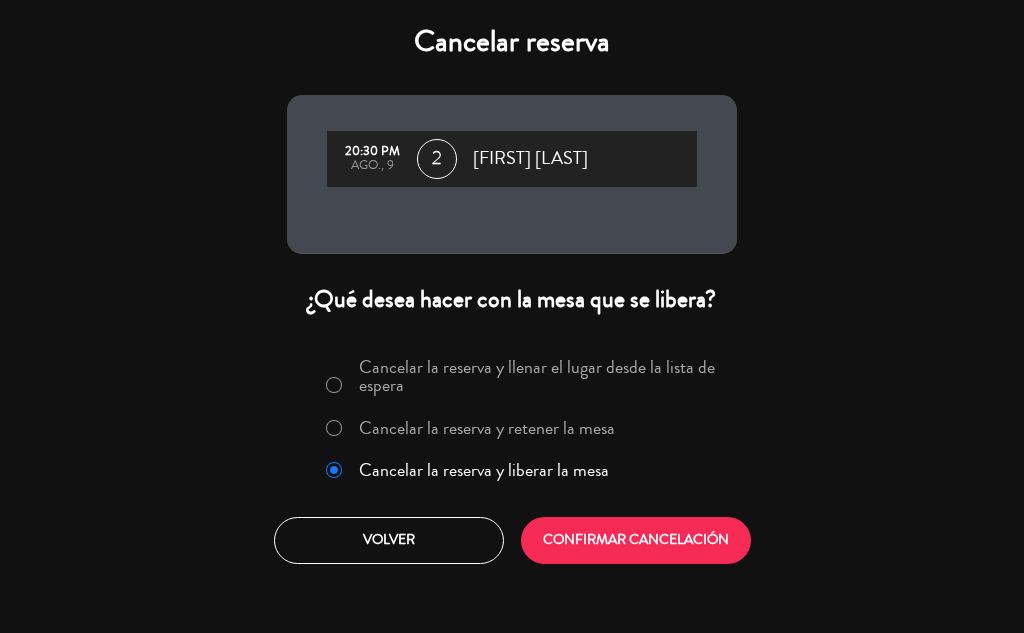 click on "Cancelar la reserva y llenar el lugar desde la lista de espera Cancelar la reserva y retener la mesa Cancelar la reserva y liberar la mesa  Volver   CONFIRMAR CANCELACIÓN" 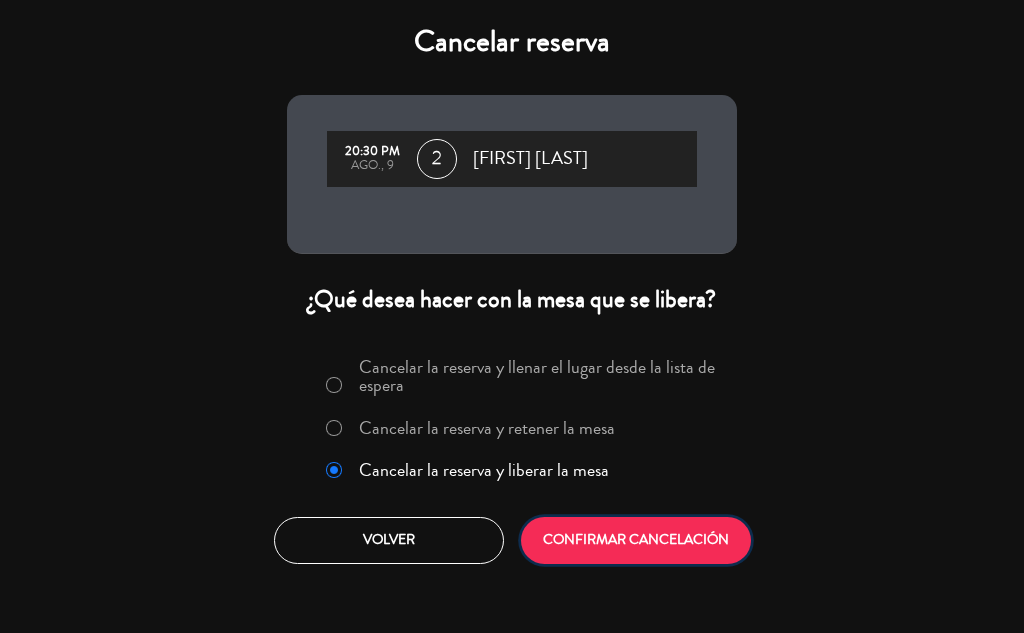 click on "CONFIRMAR CANCELACIÓN" 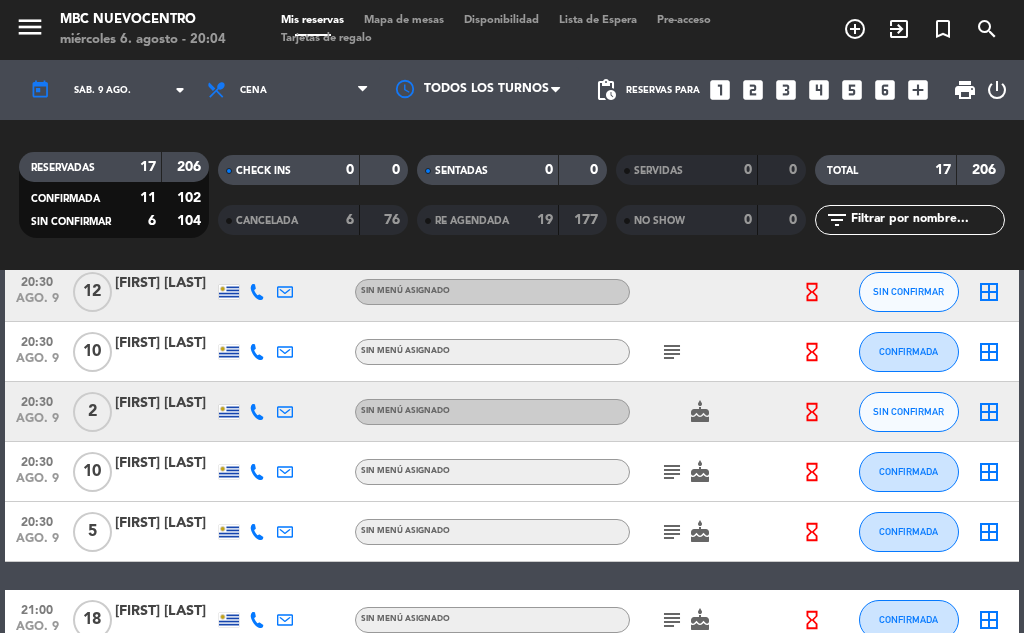 click 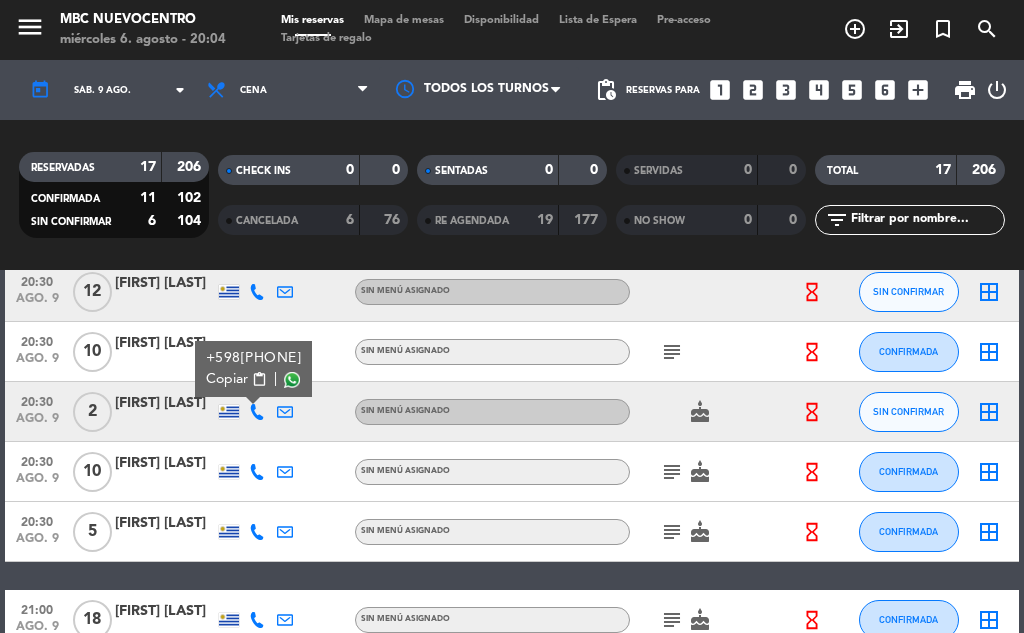 click 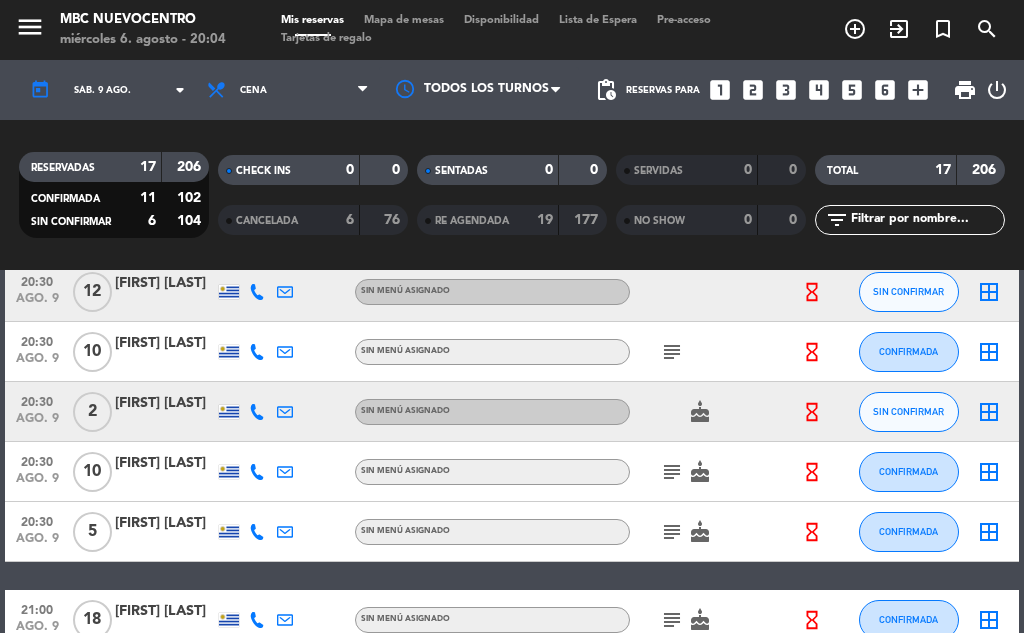click 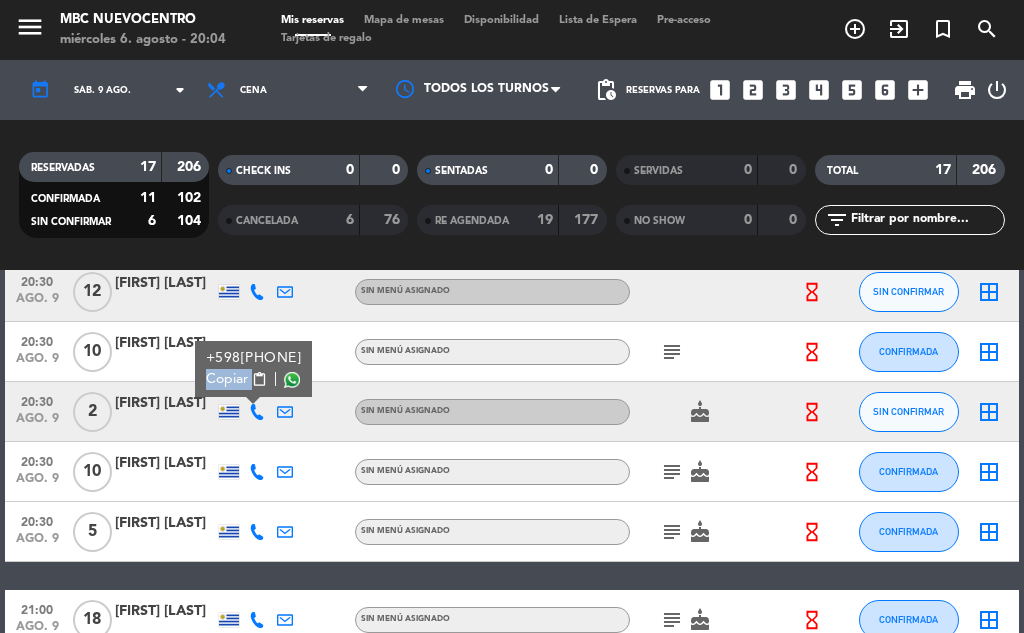 click on "+598[PHONE]  Copiar content_paste |" at bounding box center [253, 369] 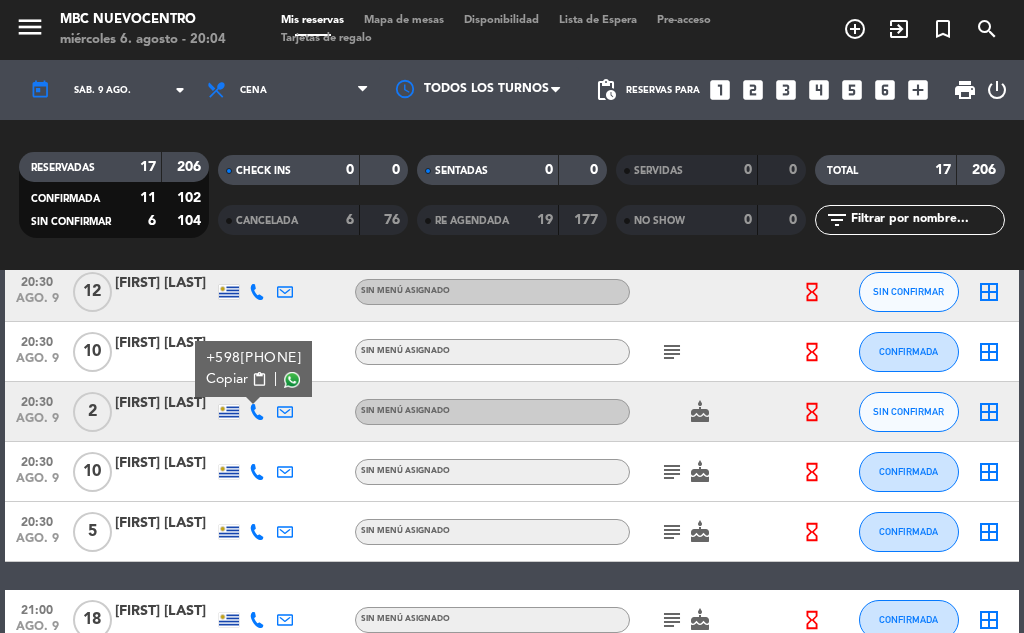 click on "Copiar" at bounding box center (227, 379) 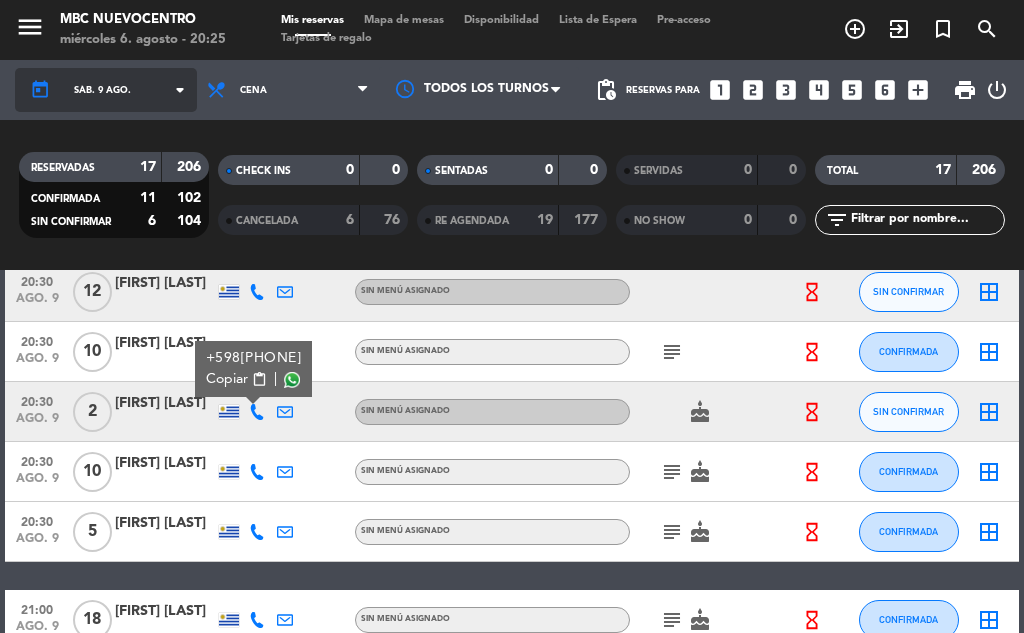 click on "today    sáb. 9 ago. arrow_drop_down" 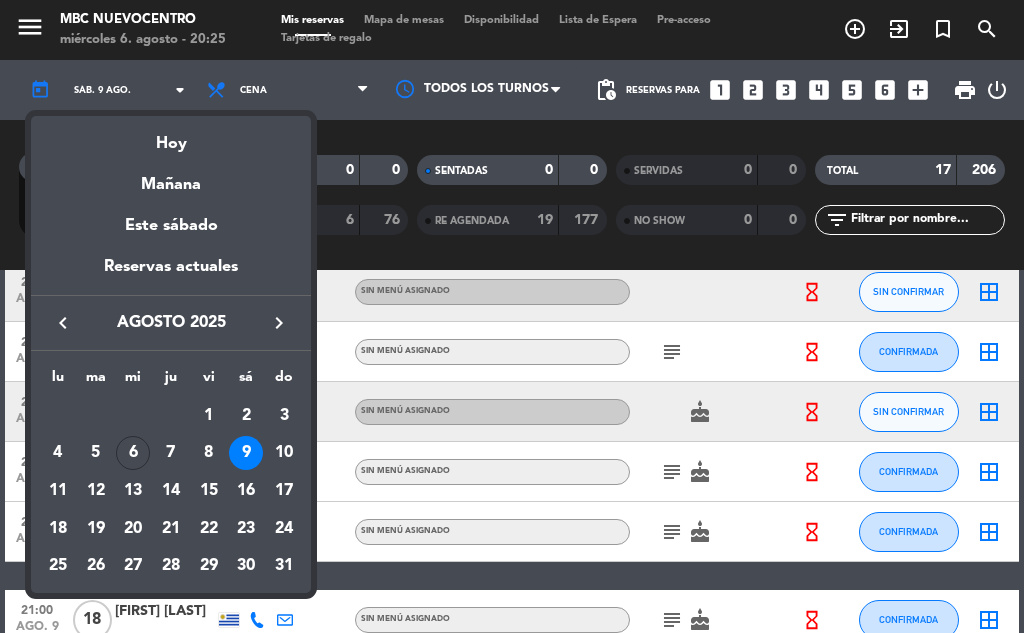 click on "7" at bounding box center (171, 453) 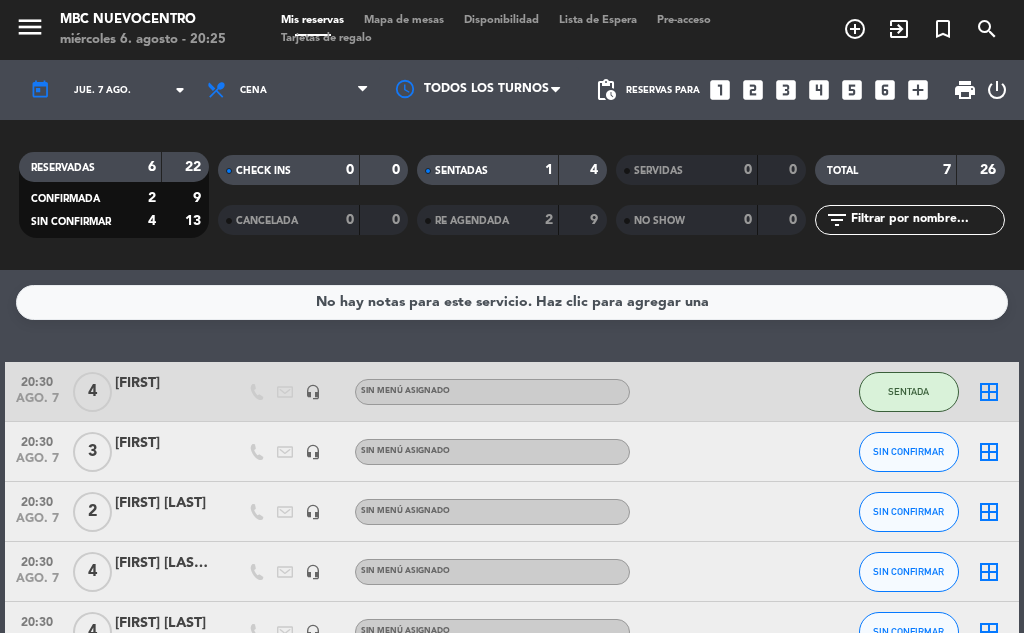 scroll, scrollTop: 200, scrollLeft: 0, axis: vertical 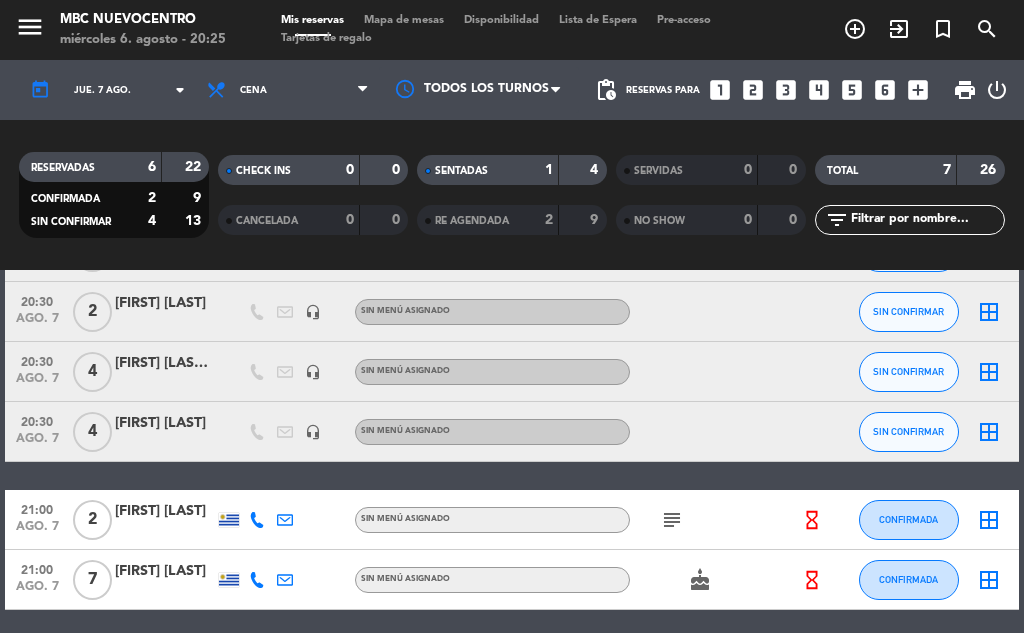 click 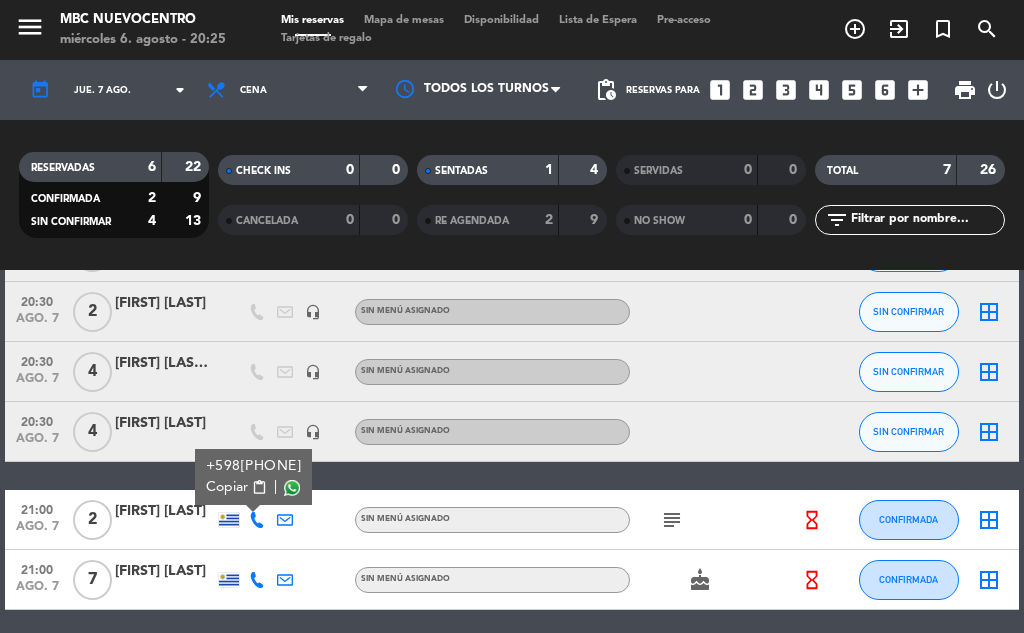 click on "Copiar" at bounding box center [227, 487] 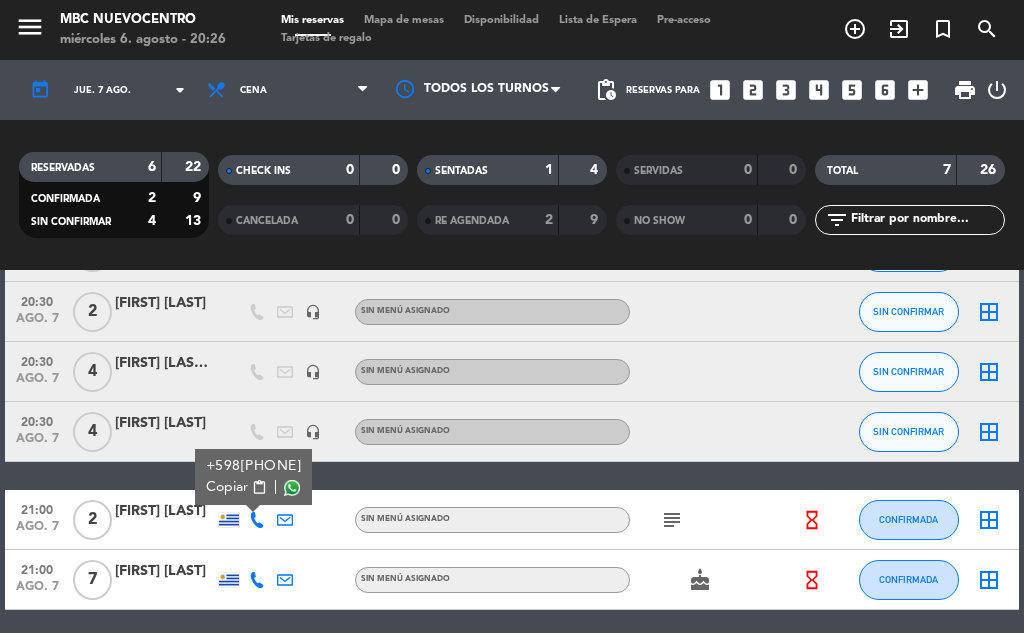 click 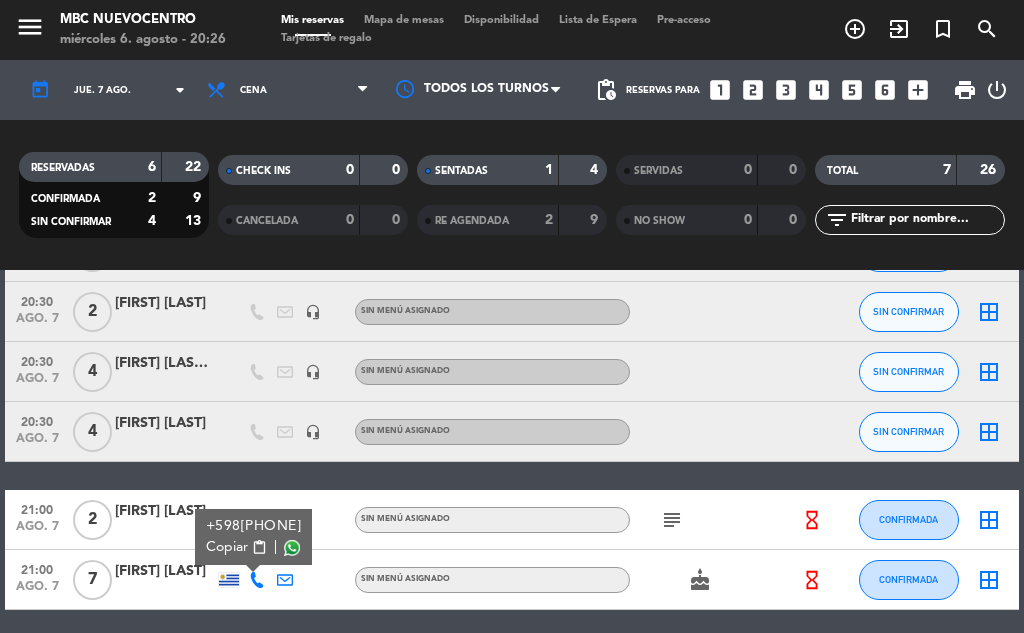 click on "Copiar content_paste" at bounding box center [236, 547] 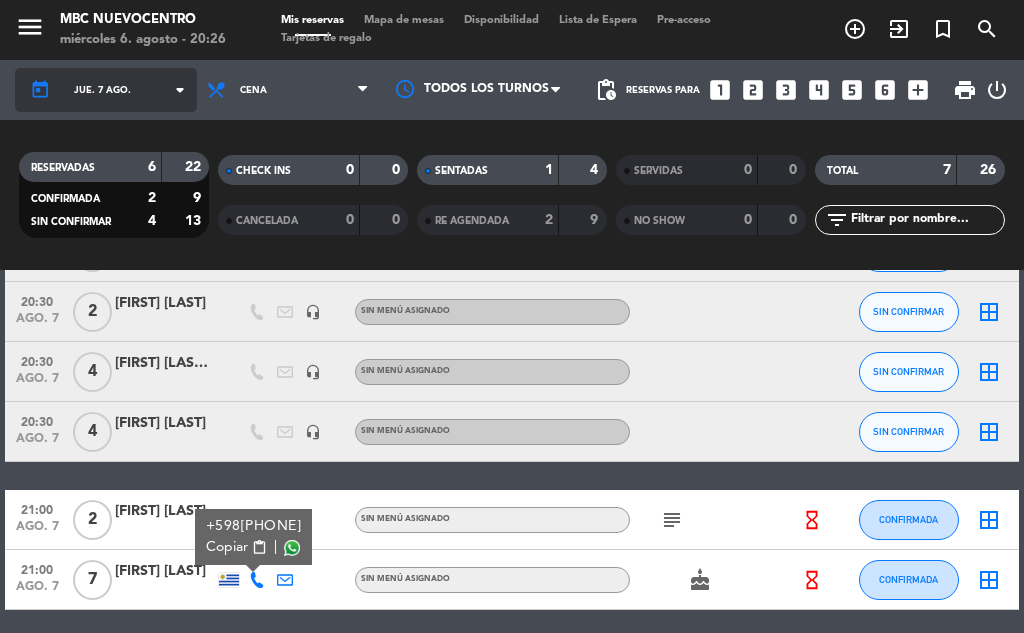 click on "jue. 7 ago." 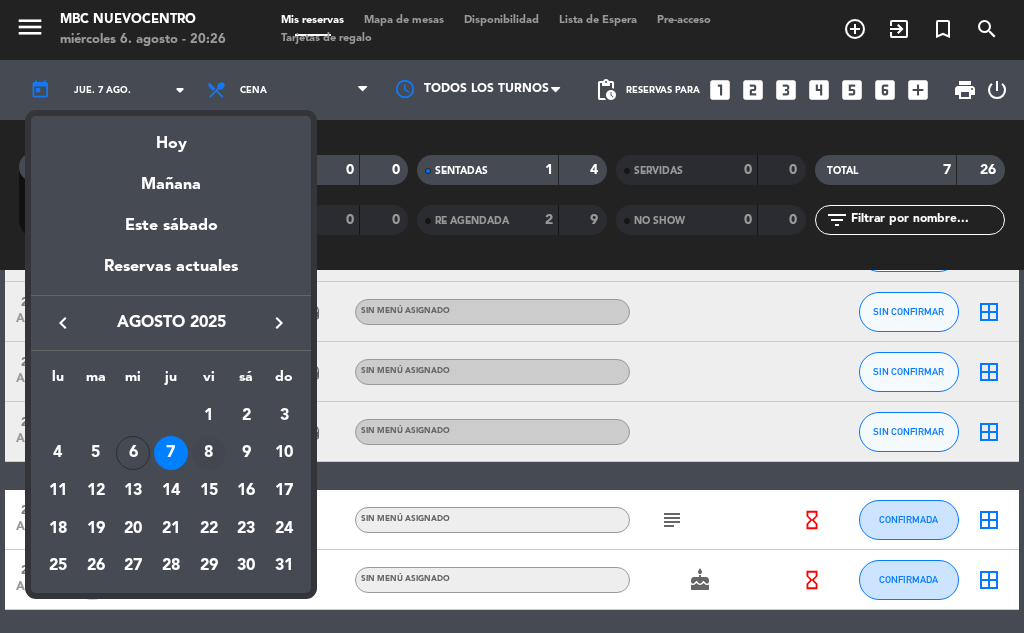 click on "8" at bounding box center [209, 453] 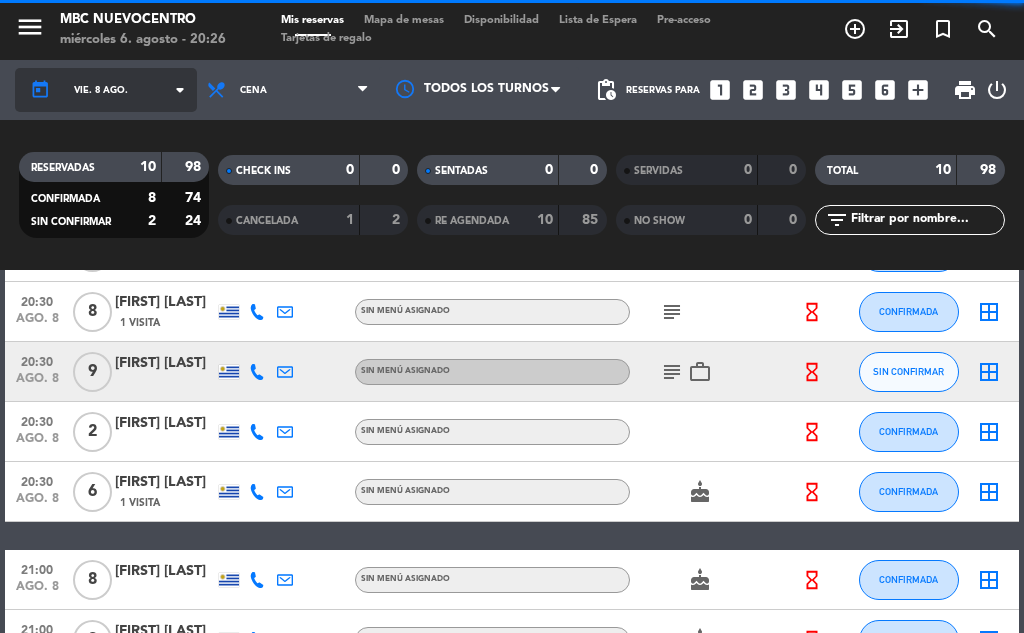 click on "today    vie. 8 ago. arrow_drop_down" 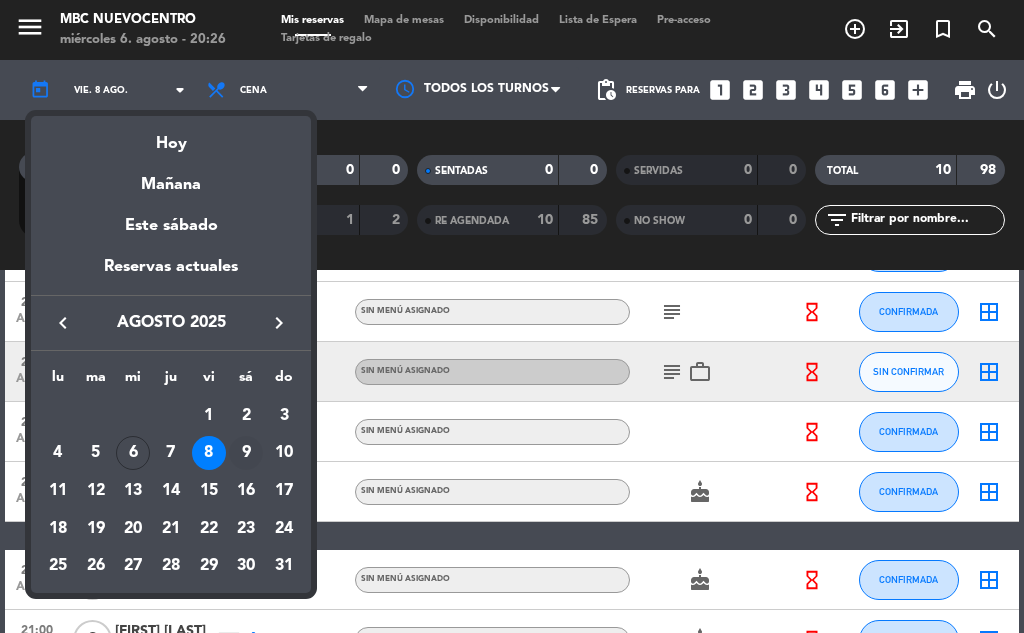 click on "9" at bounding box center [246, 453] 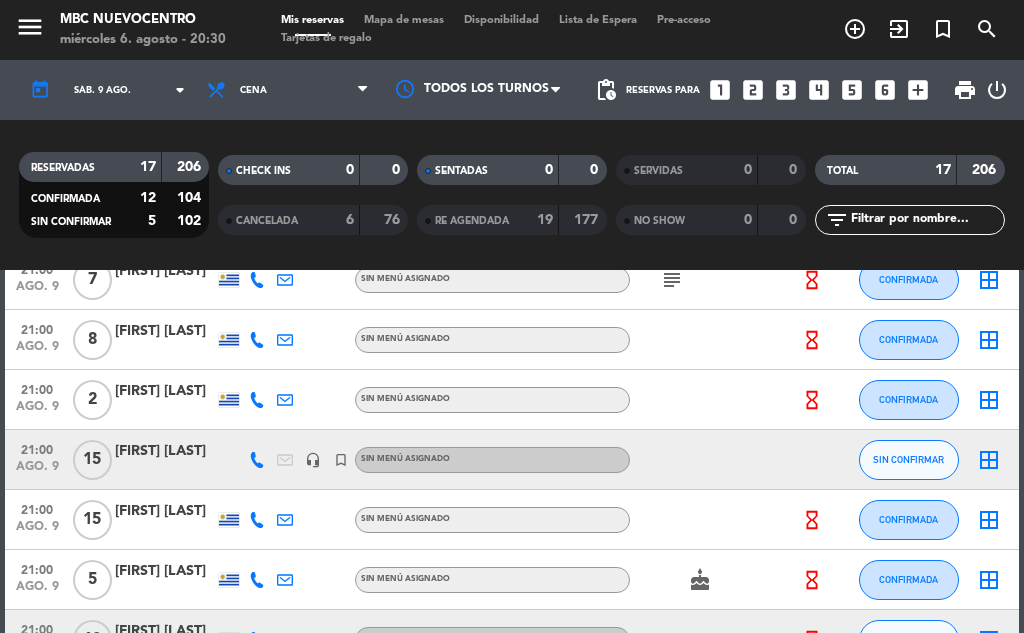 scroll, scrollTop: 800, scrollLeft: 0, axis: vertical 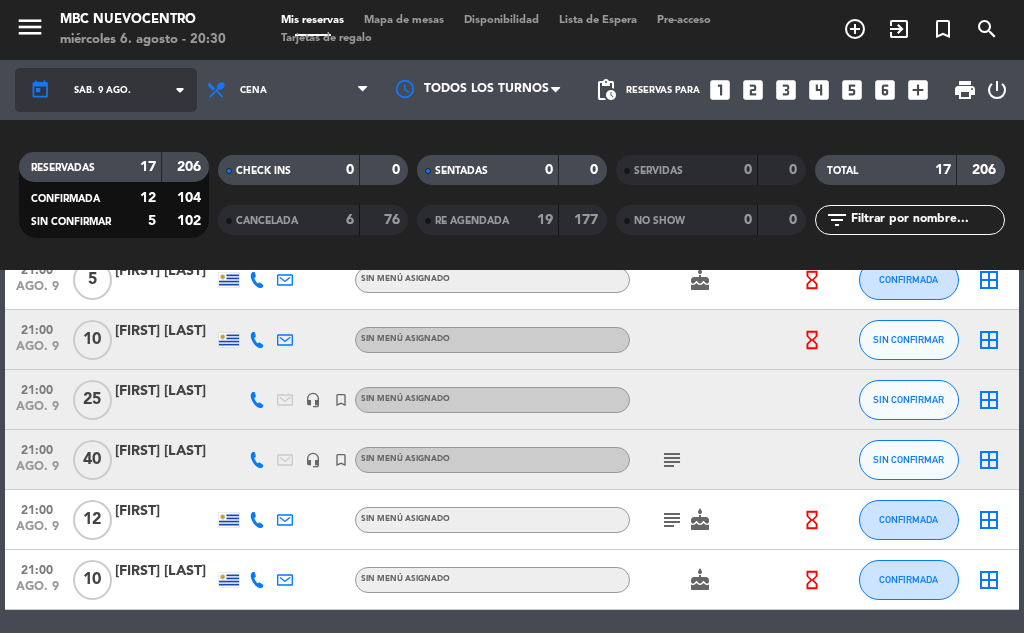 click on "today    sáb. 9 ago. arrow_drop_down" 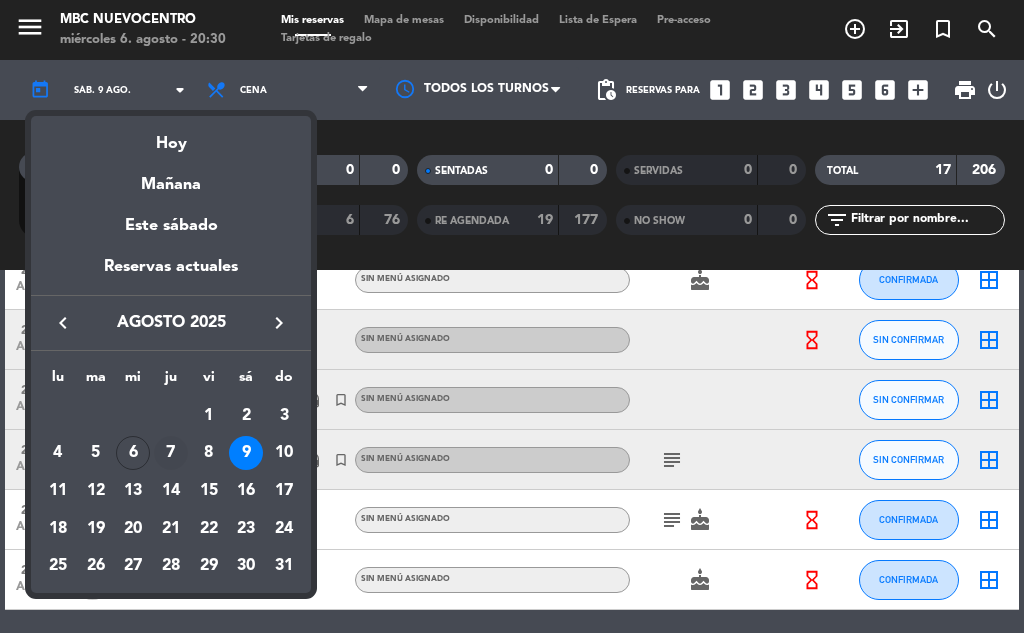 click on "7" at bounding box center [171, 453] 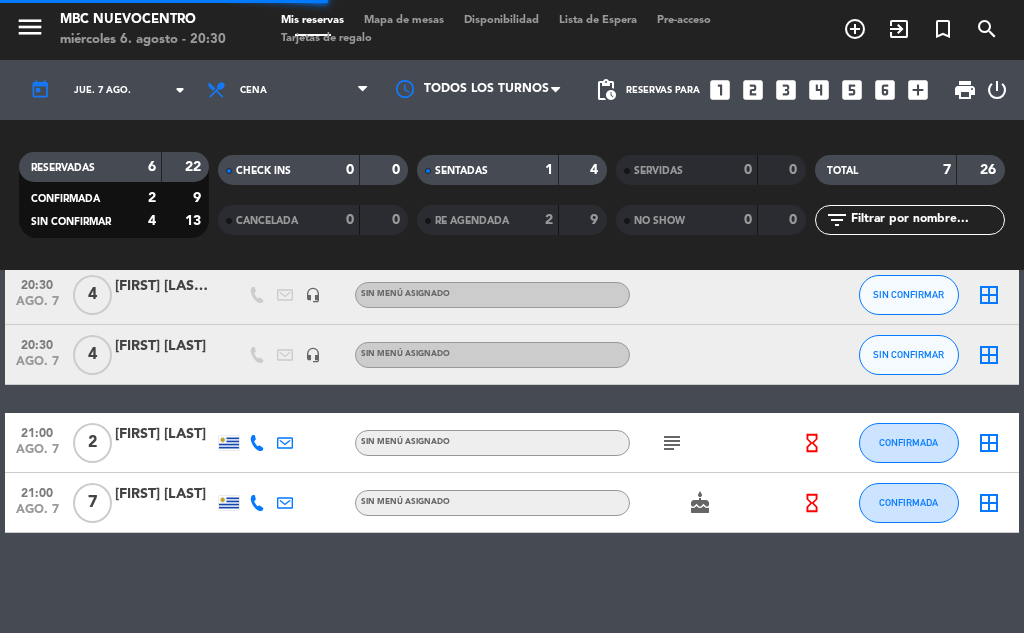 scroll, scrollTop: 277, scrollLeft: 0, axis: vertical 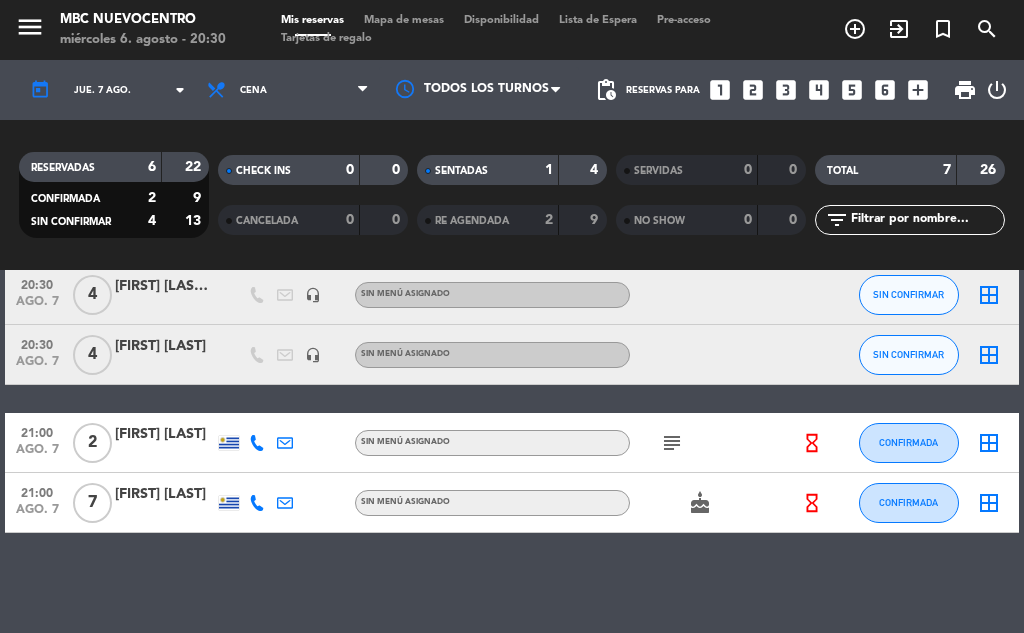 click 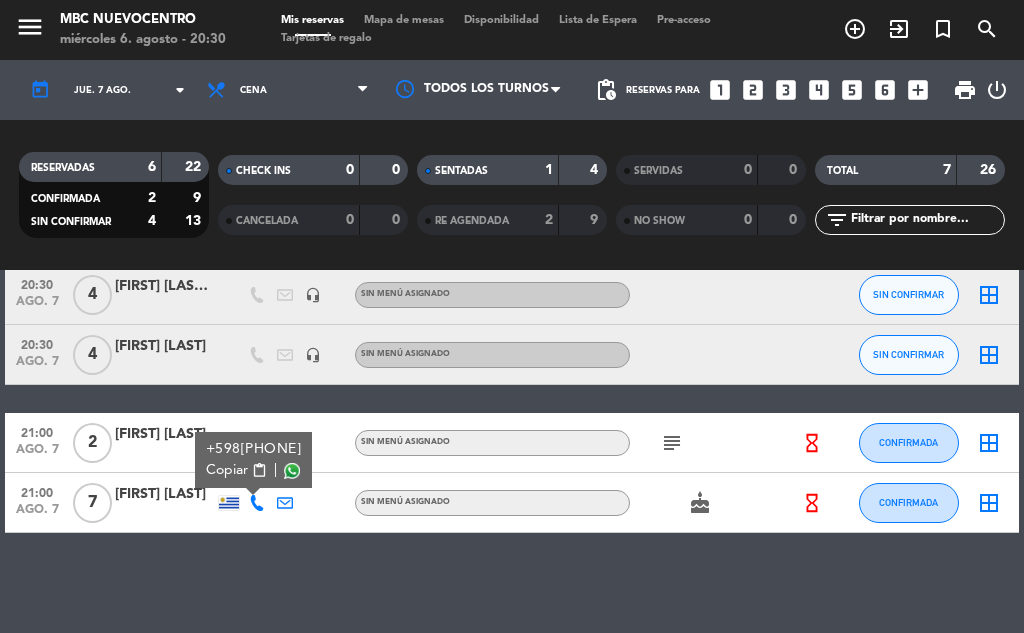 click on "No hay notas para este servicio. Haz clic para agregar una 20:30 ago. 7 4 [FIRST] headset_mic Sin menú asignado SENTADA border_all 20:30 ago. 7 3 [FIRST] headset_mic Sin menú asignado SIN CONFIRMAR border_all 20:30 ago. 7 2 [FIRST] [LAST] headset_mic Sin menú asignado SIN CONFIRMAR border_all 20:30 ago. 7 4 [FIRST] [LAST] - INIVTACION headset_mic Sin menú asignado SIN CONFIRMAR border_all 20:30 ago. 7 4 [FIRST] [LAST] headset_mic Sin menú asignado SIN CONFIRMAR border_all 21:00 ago. 7 2 [FIRST] [LAST] Sin menú asignado subject hourglass_empty CONFIRMADA border_all 21:00 ago. 7 7 [FIRST] [LAST] +598[PHONE] Copiar content_paste | Sin menú asignado cake hourglass_empty CONFIRMADA border_all" 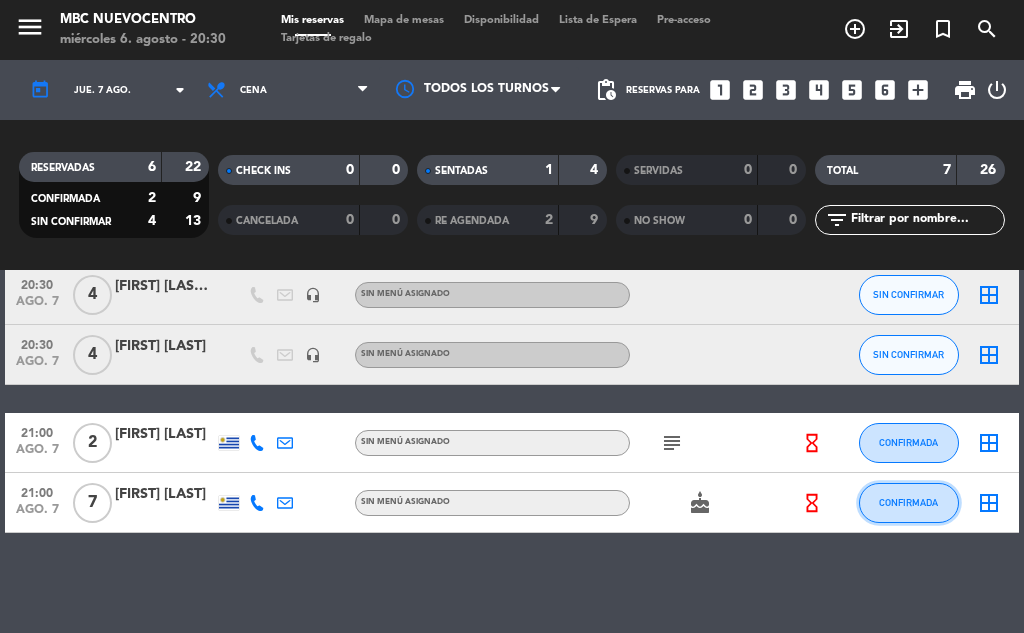click on "CONFIRMADA" 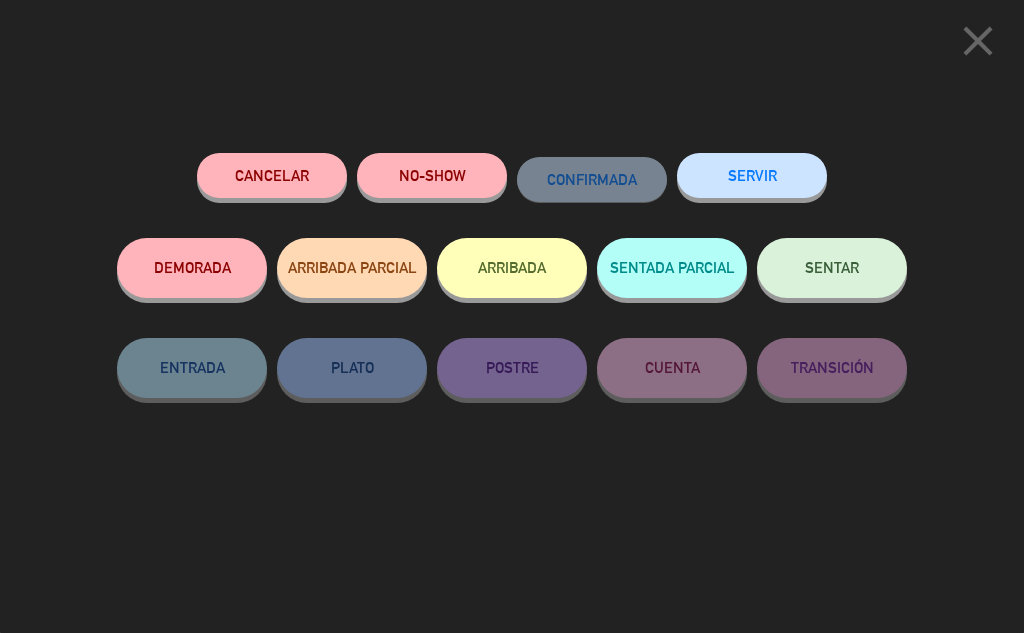 click on "Cancelar" 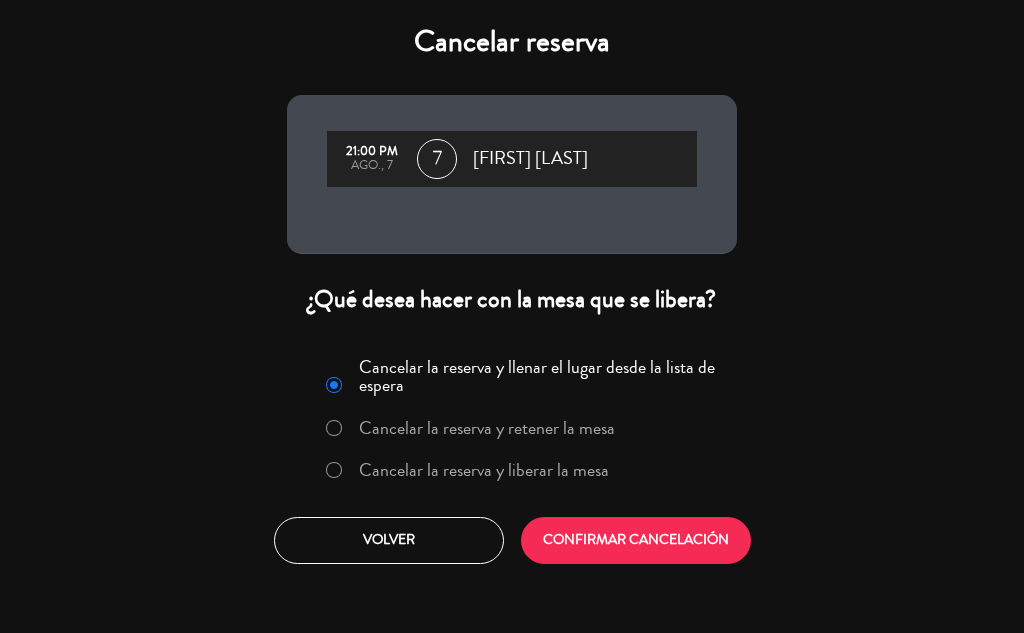 click on "Cancelar la reserva y liberar la mesa" 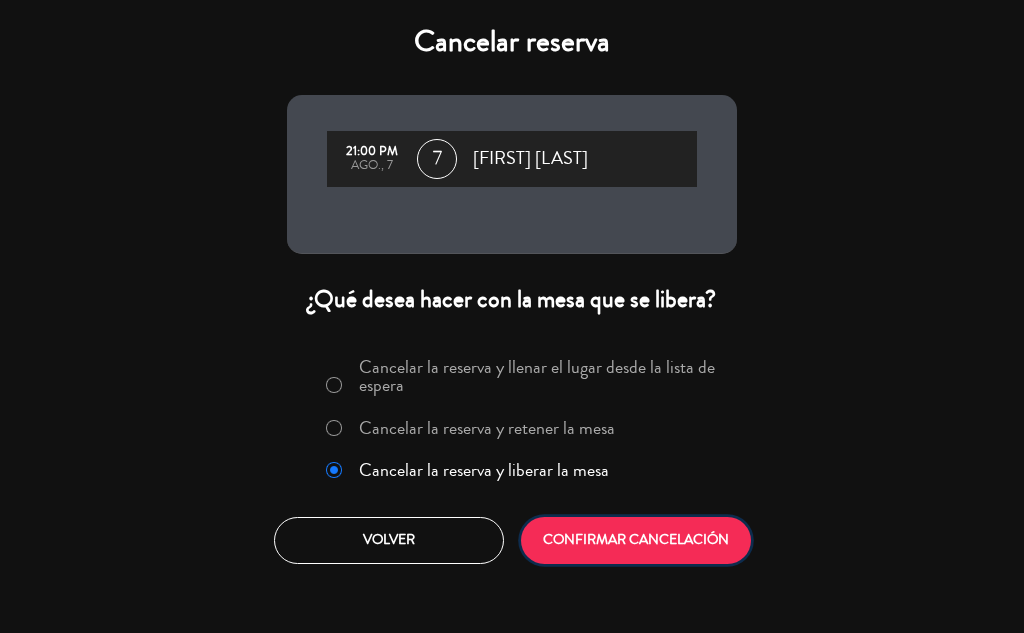 click on "CONFIRMAR CANCELACIÓN" 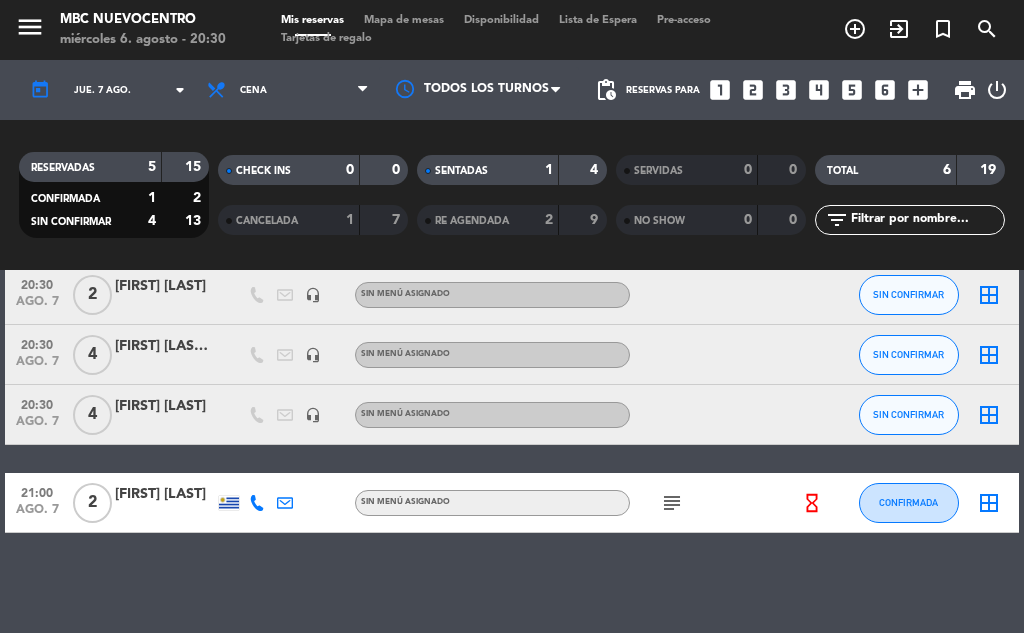 scroll, scrollTop: 217, scrollLeft: 0, axis: vertical 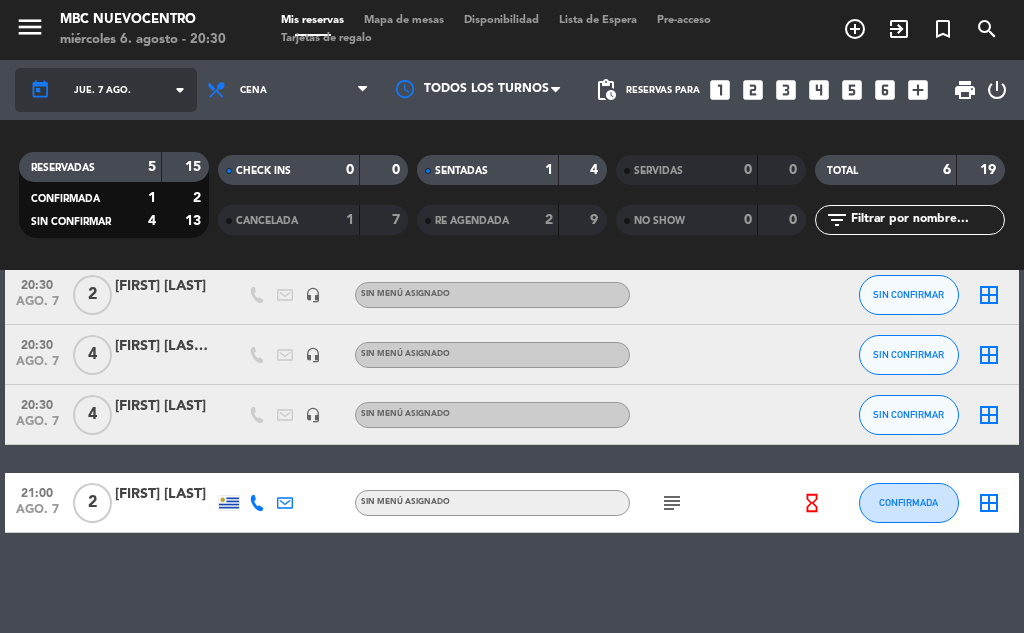 click on "jue. 7 ago." 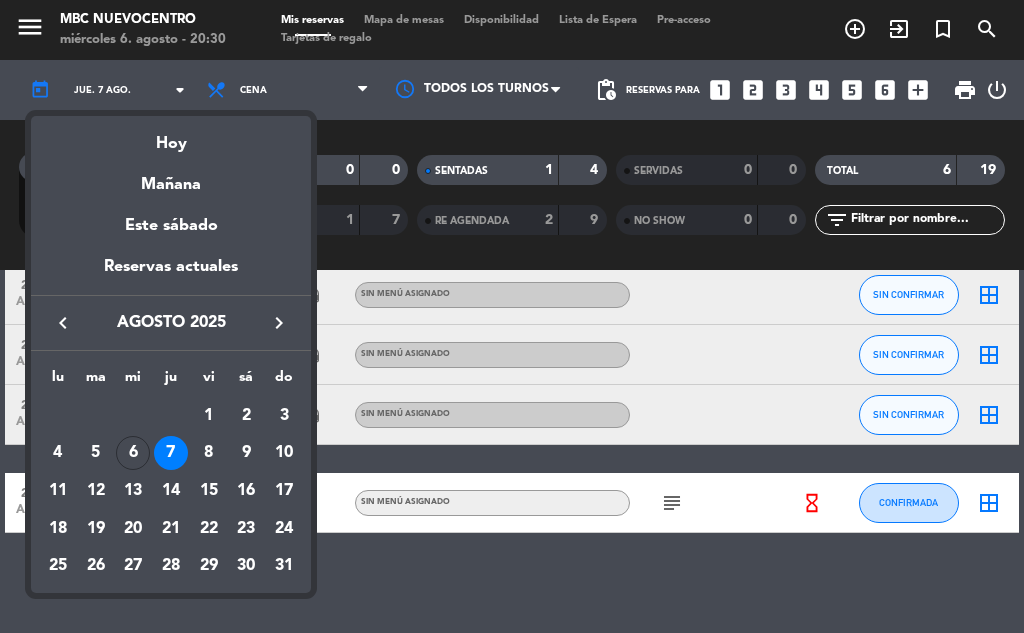 click at bounding box center [512, 316] 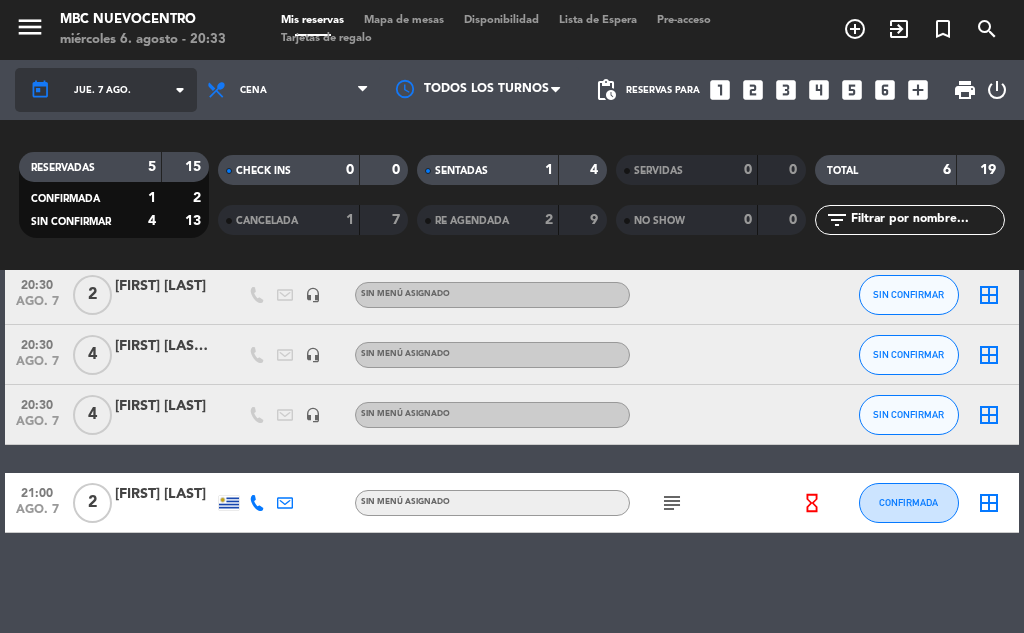 click on "jue. 7 ago." 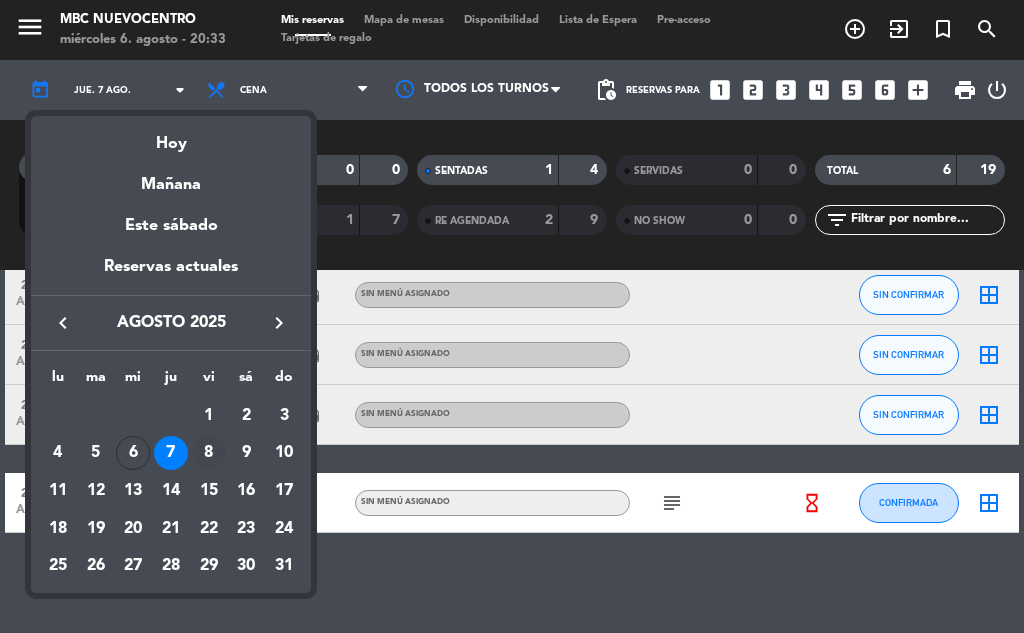 click on "8" at bounding box center [209, 453] 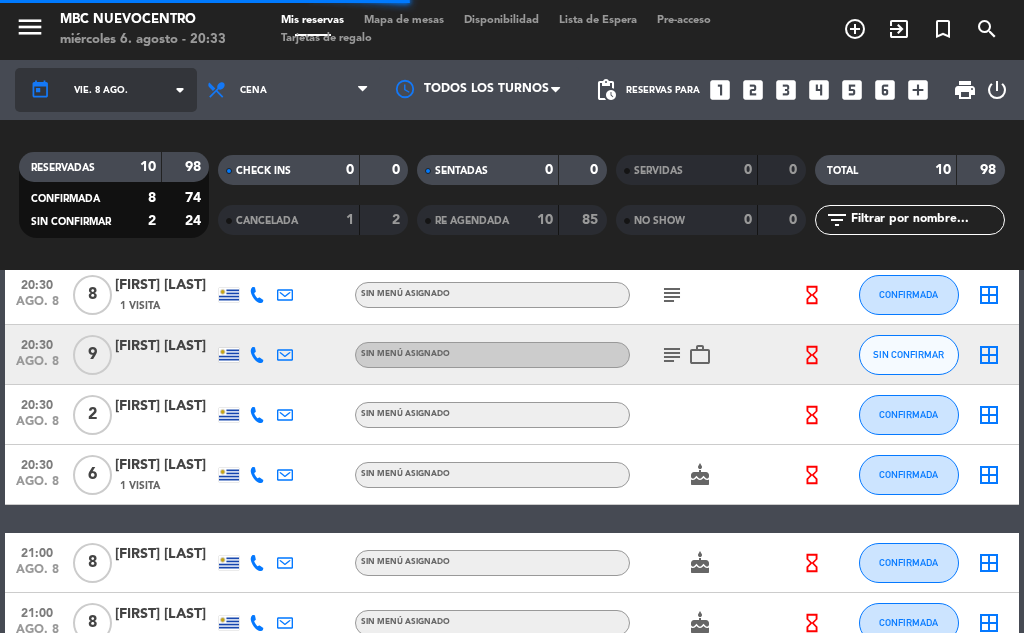 scroll, scrollTop: 277, scrollLeft: 0, axis: vertical 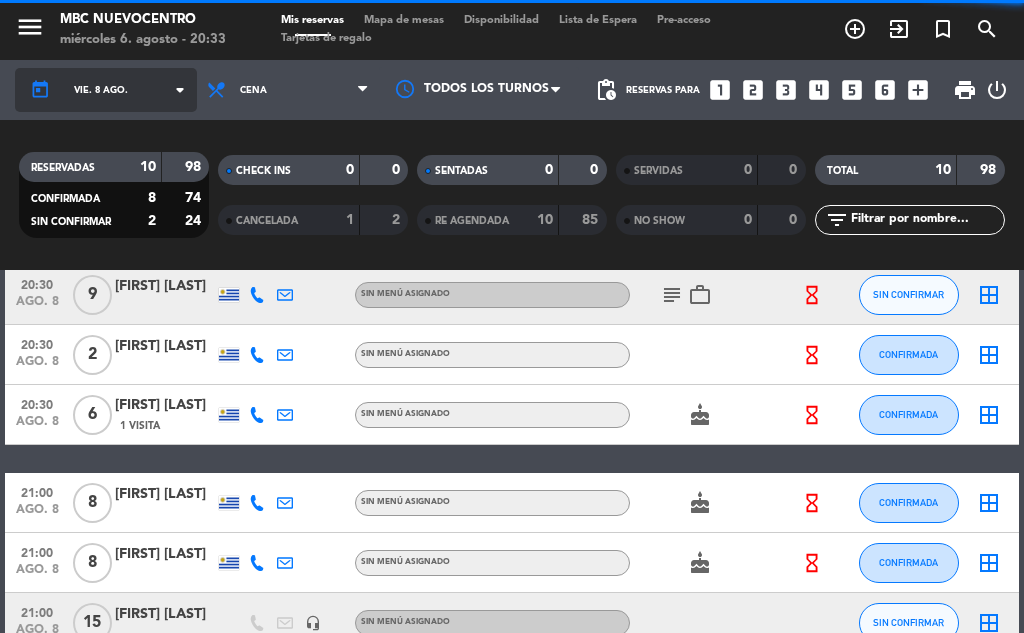 click on "vie. 8 ago." 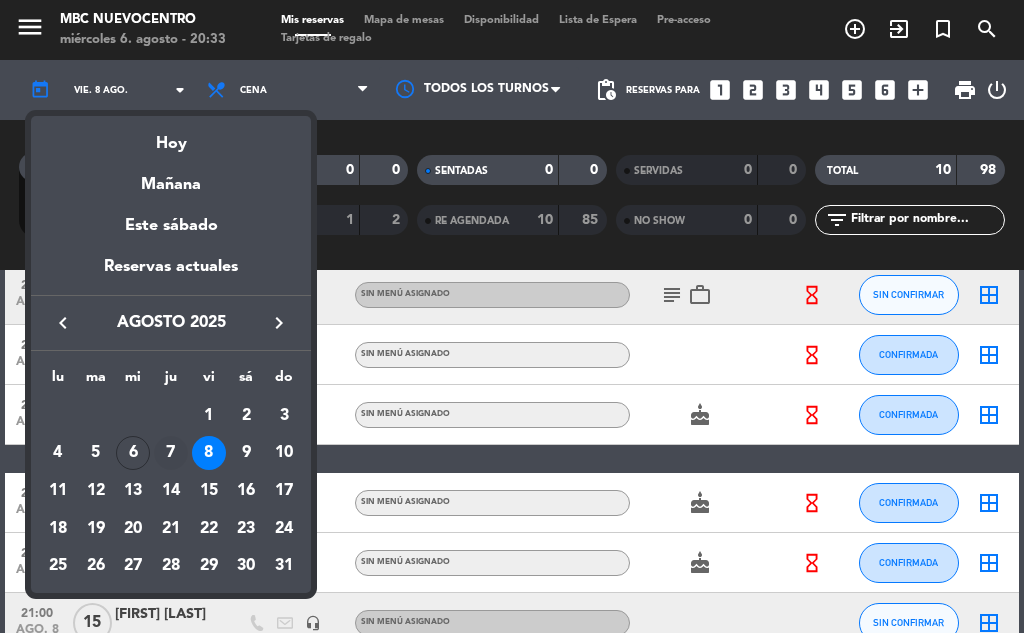 click on "7" at bounding box center [171, 453] 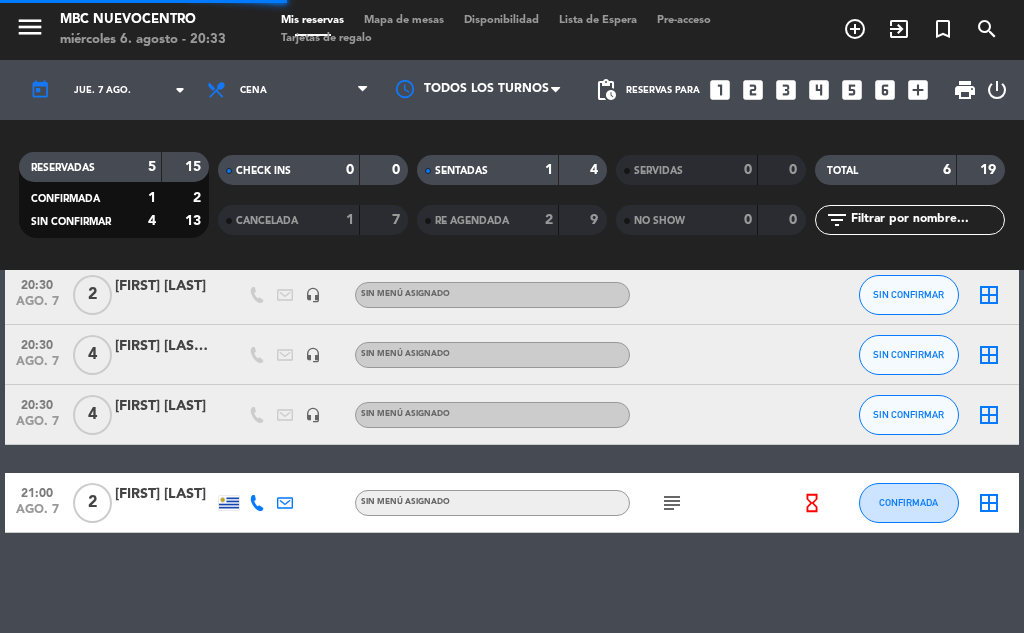 scroll, scrollTop: 217, scrollLeft: 0, axis: vertical 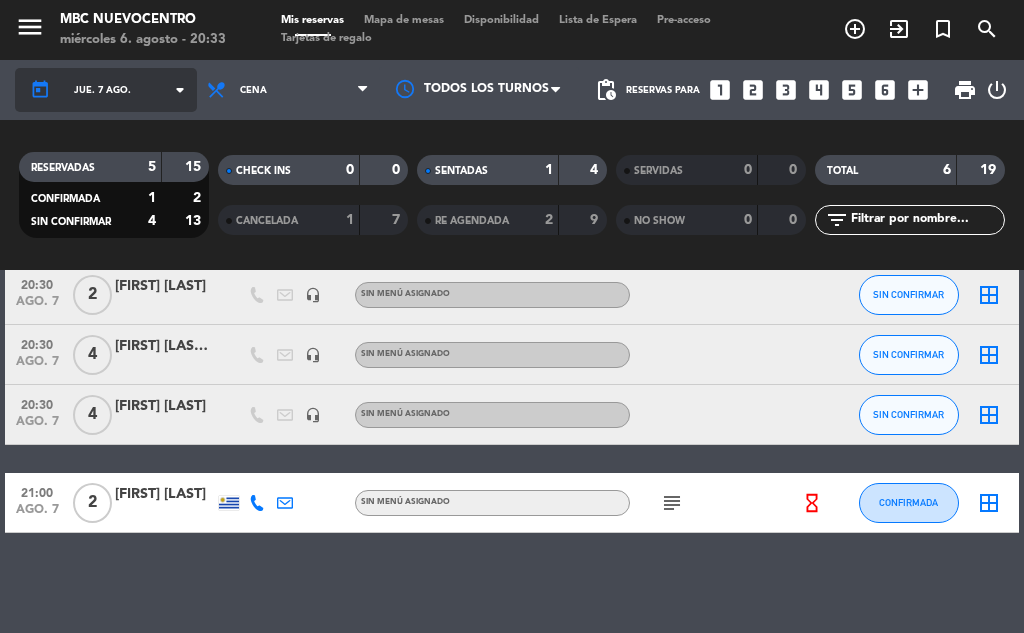 click on "jue. 7 ago." 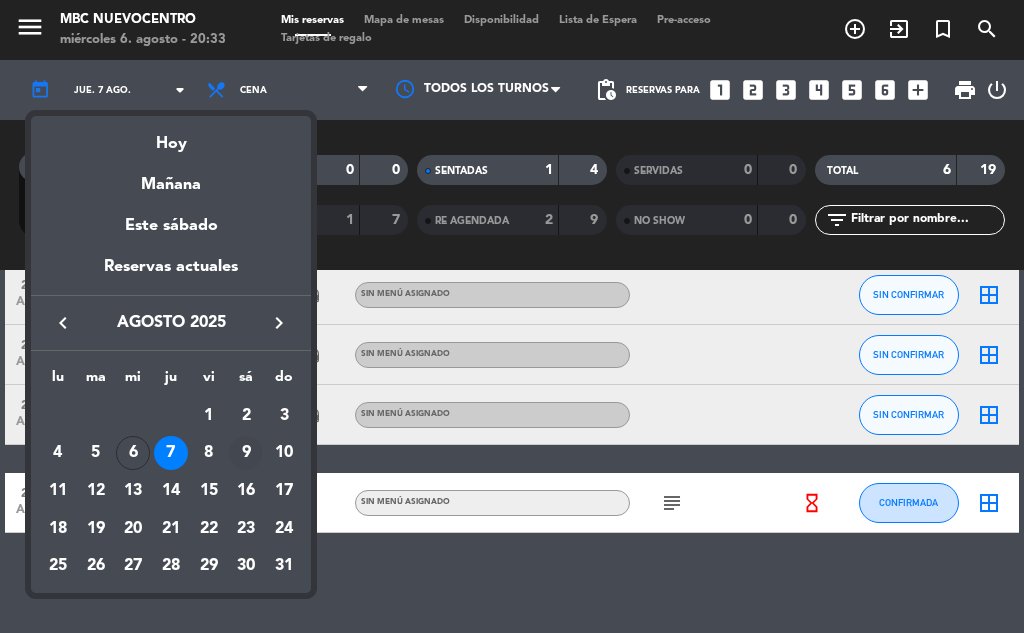 click on "9" at bounding box center [246, 453] 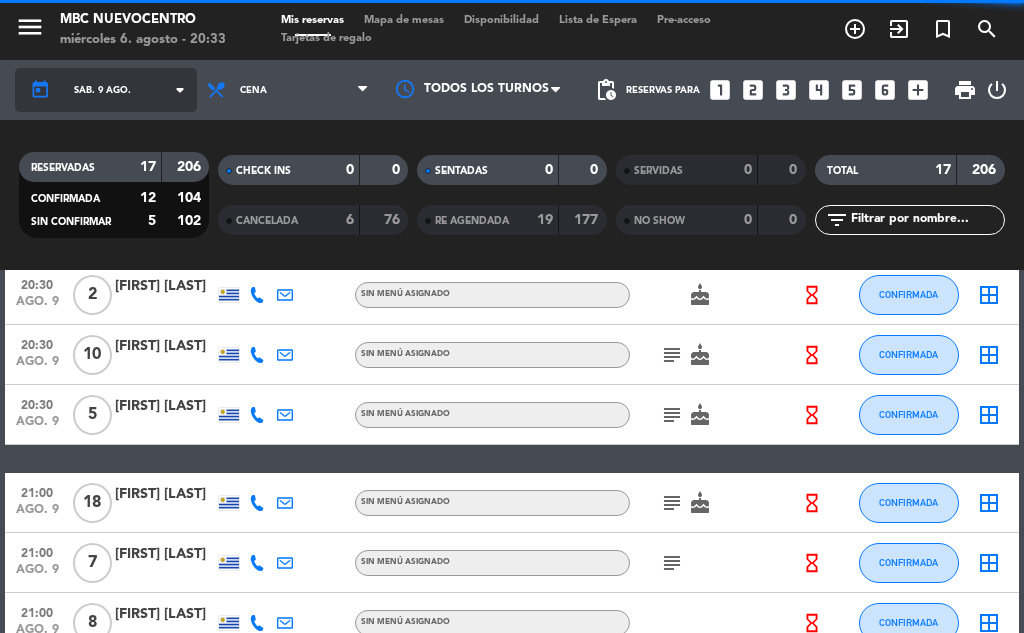 scroll, scrollTop: 277, scrollLeft: 0, axis: vertical 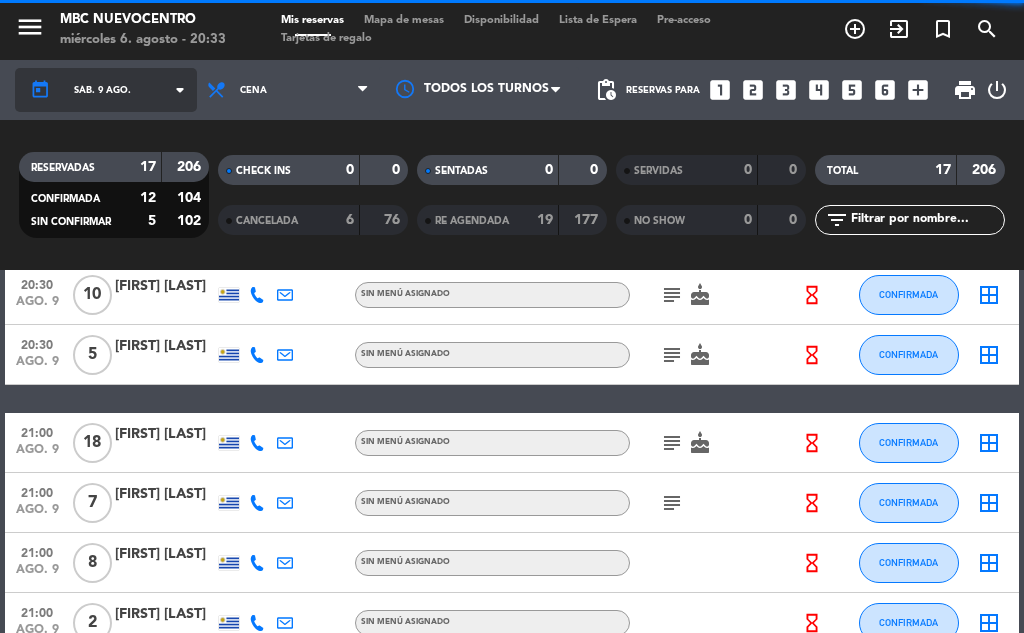 click on "sáb. 9 ago." 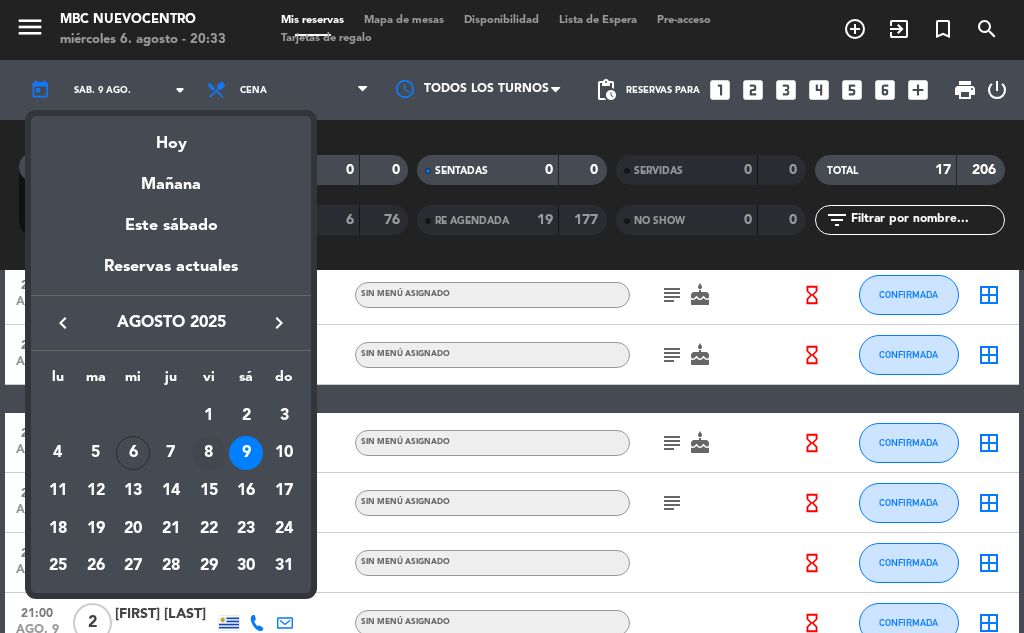 click on "8" at bounding box center [209, 453] 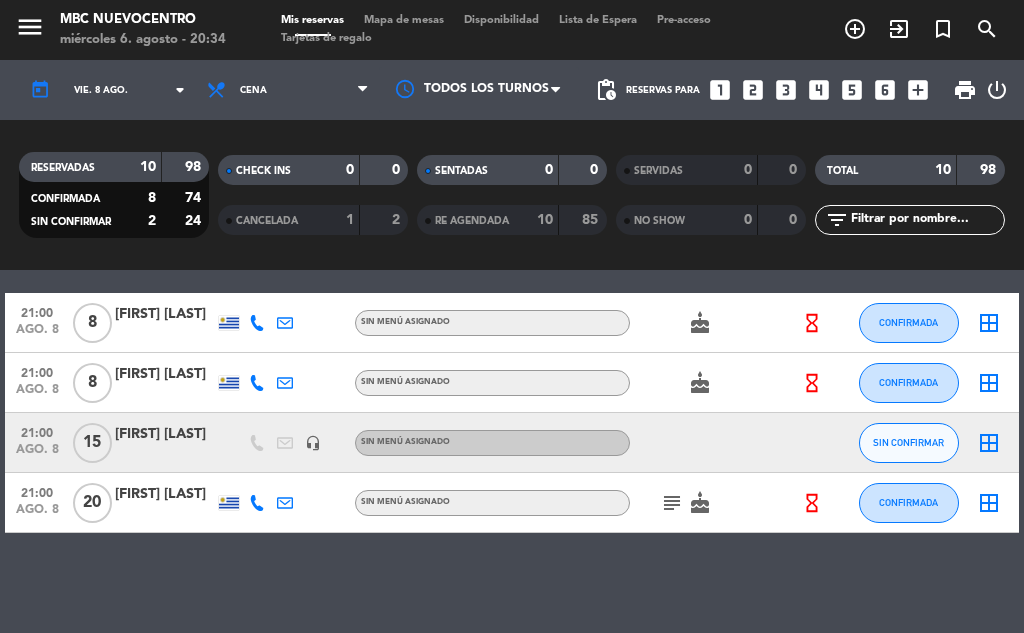 scroll, scrollTop: 0, scrollLeft: 0, axis: both 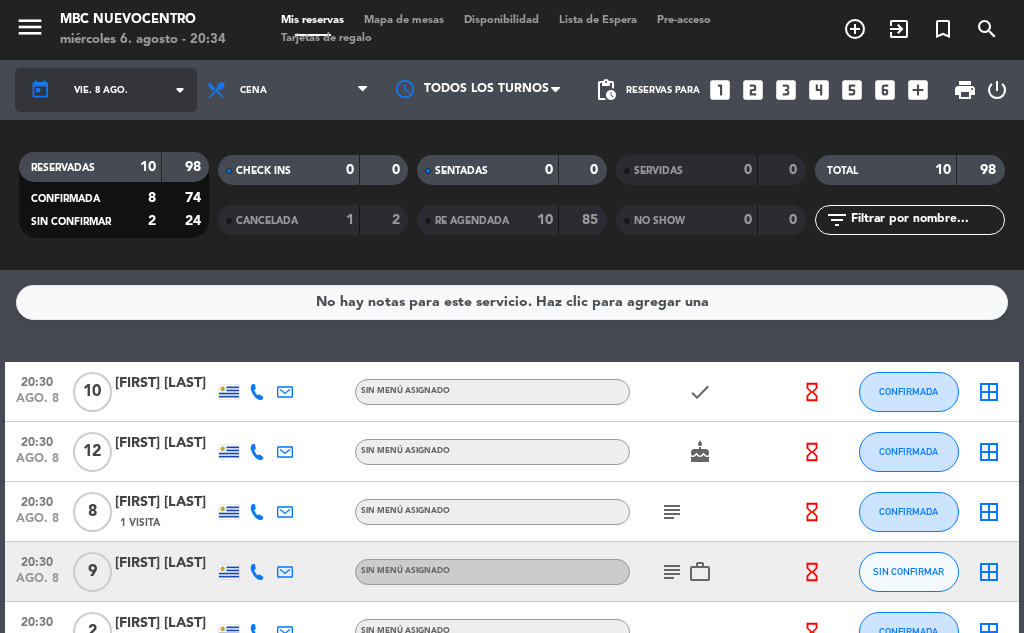 click on "vie. 8 ago." 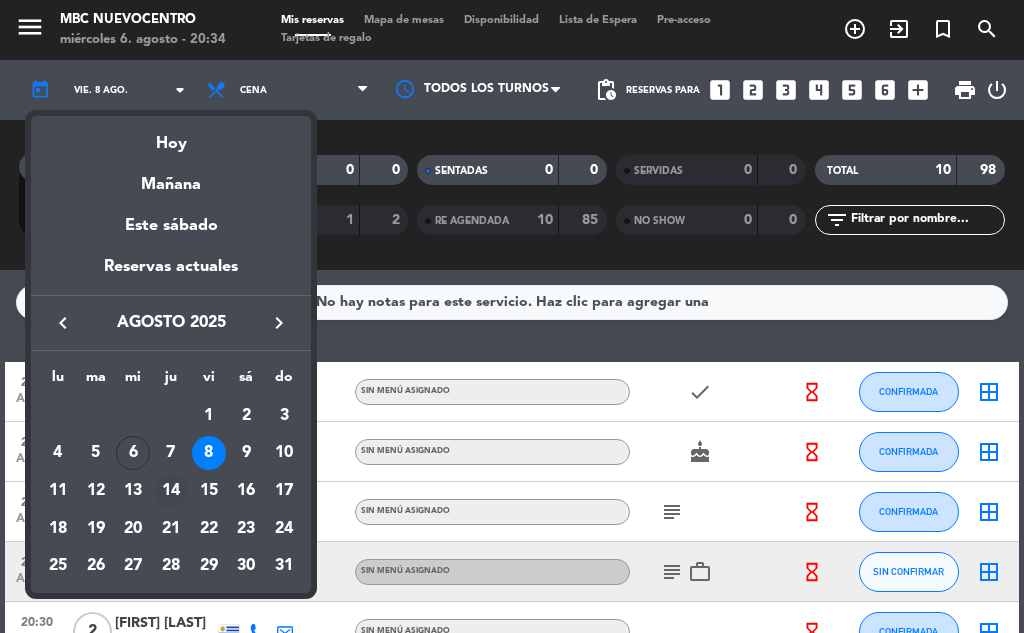 click on "14" at bounding box center [171, 491] 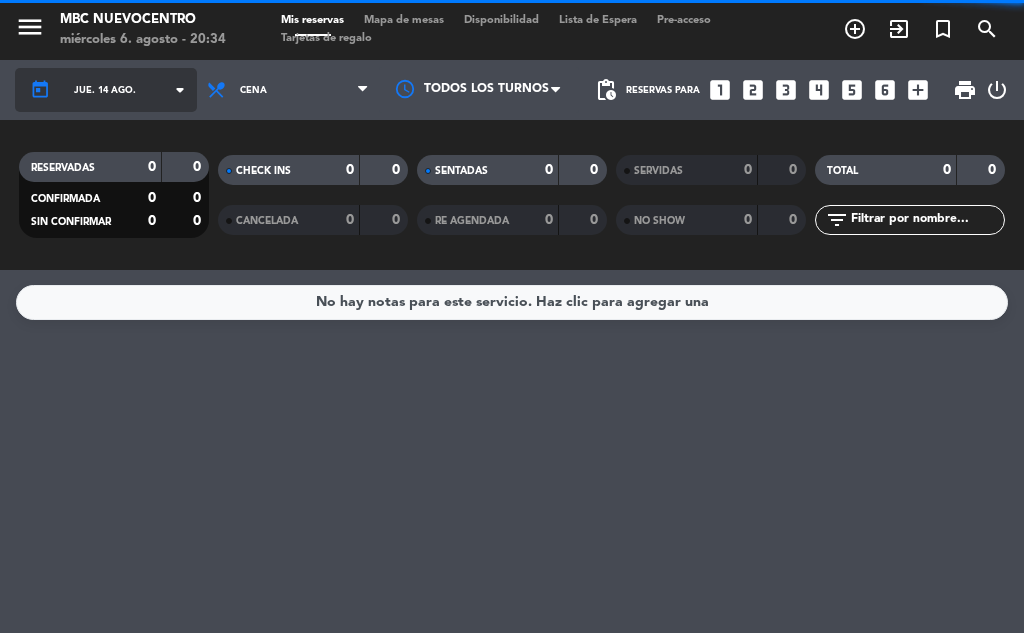 click on "jue. 14 ago." 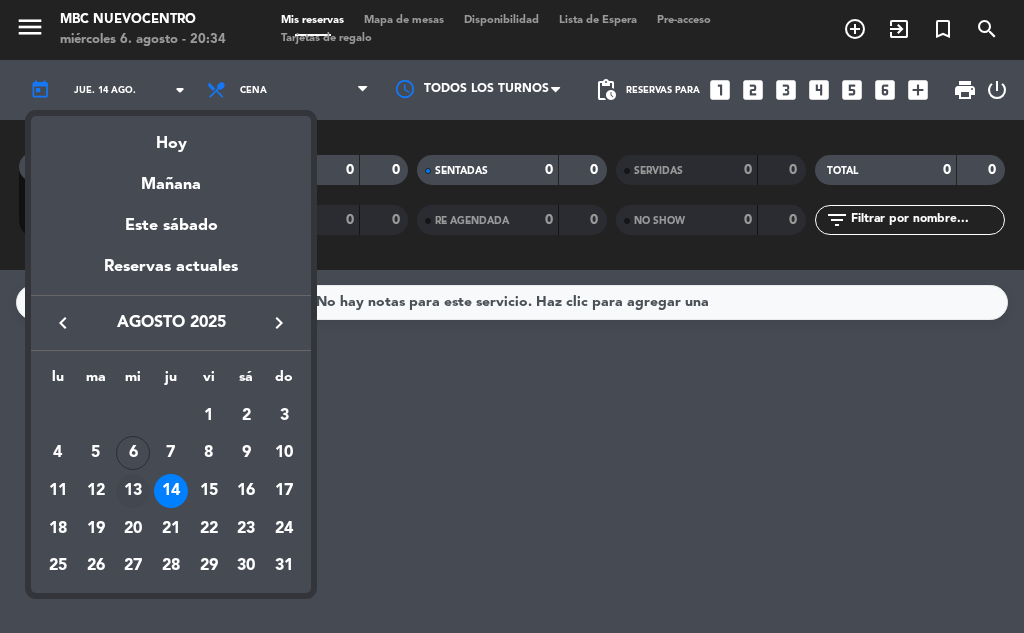 click on "13" at bounding box center [133, 491] 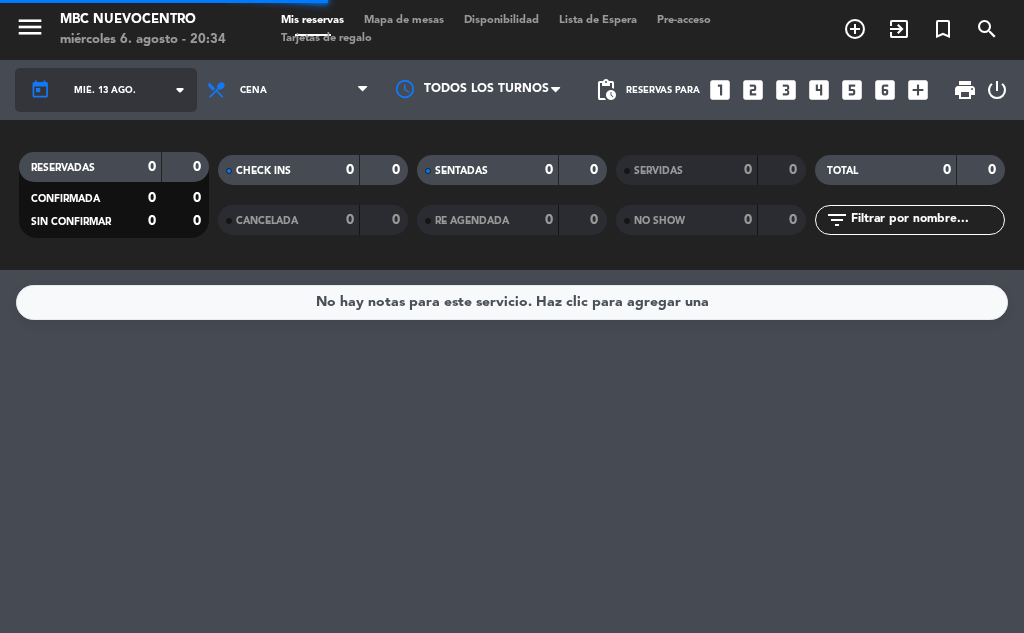 click on "mié. 13 ago." 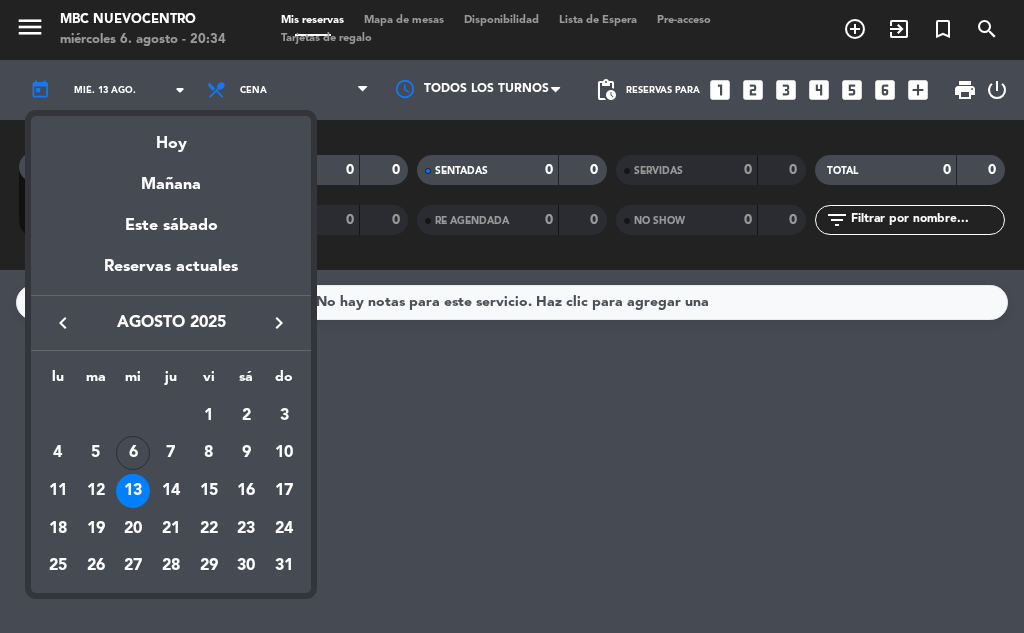 click on "12" at bounding box center [96, 491] 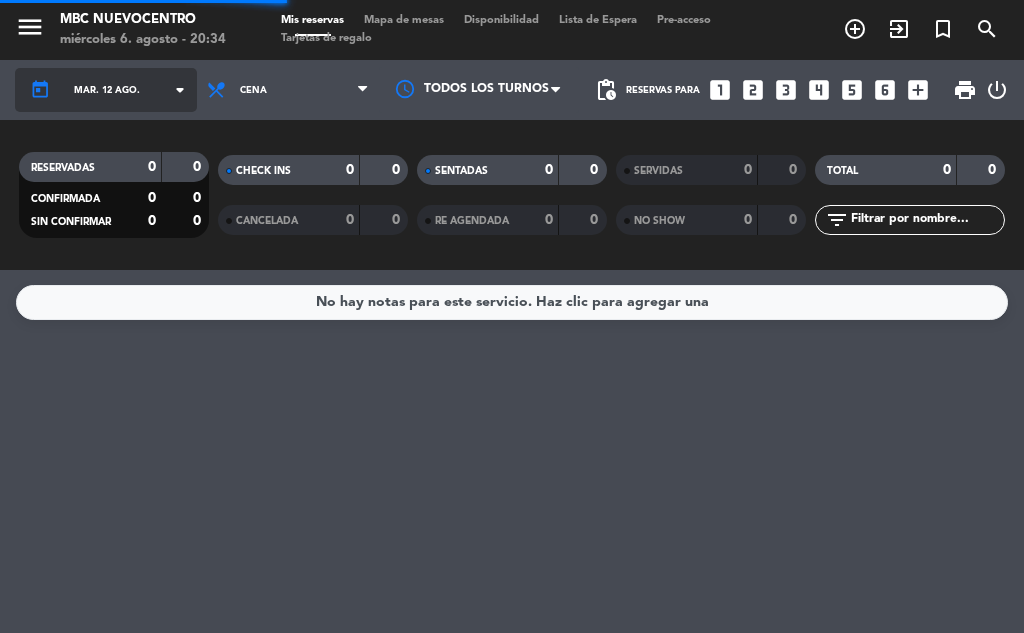click on "mar. 12 ago." 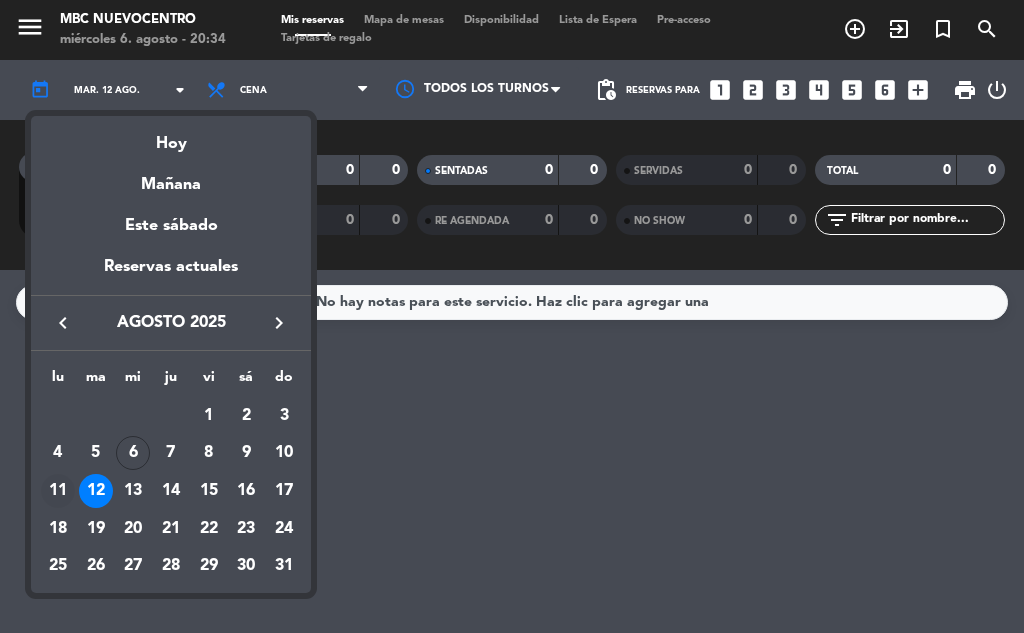 click on "11" at bounding box center (58, 491) 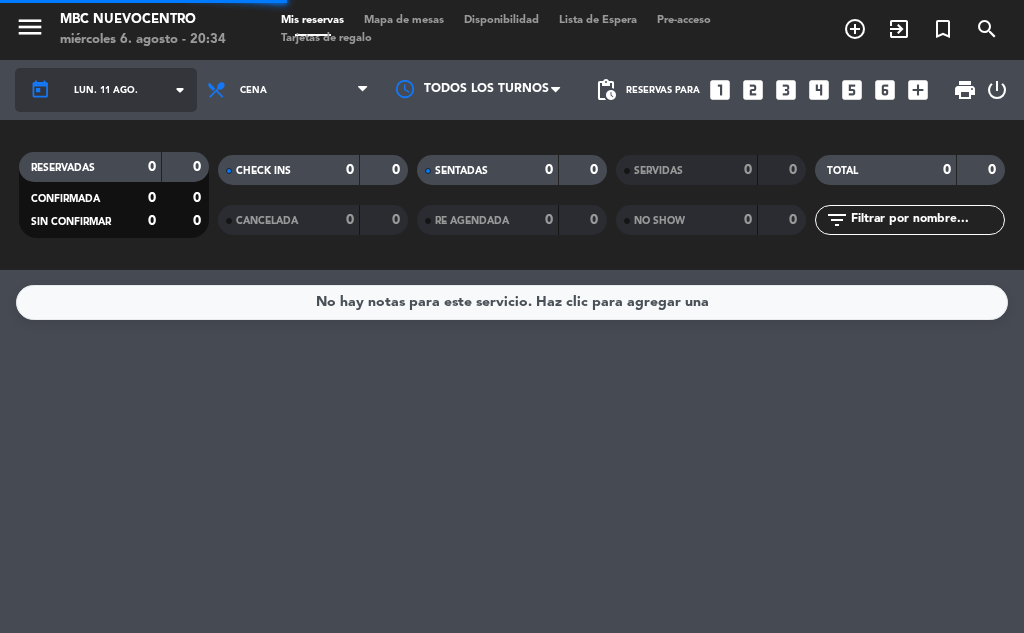 click on "lun. 11 ago." 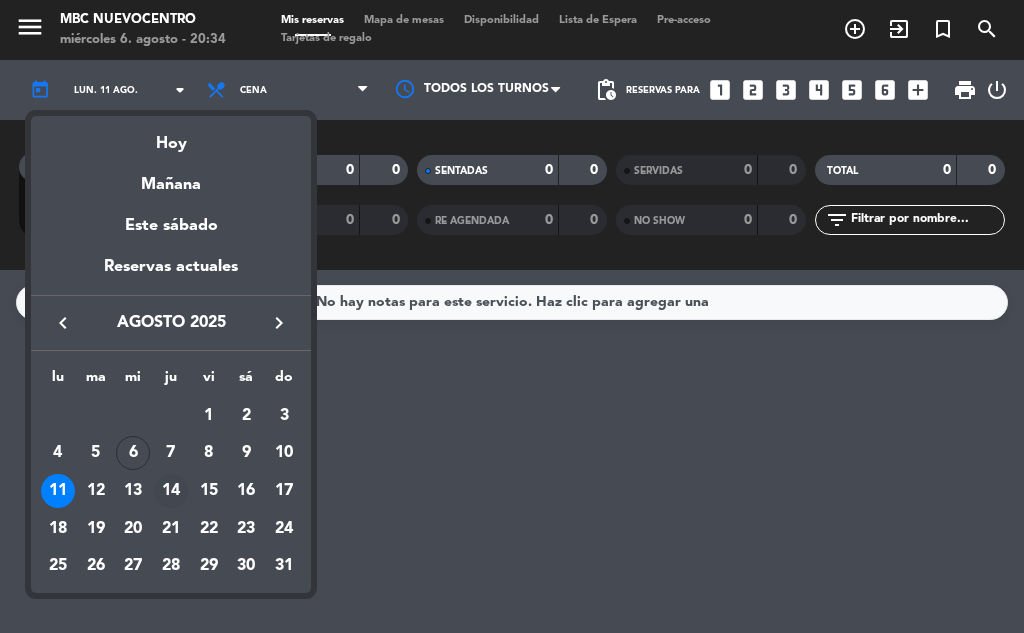 click on "14" at bounding box center [171, 491] 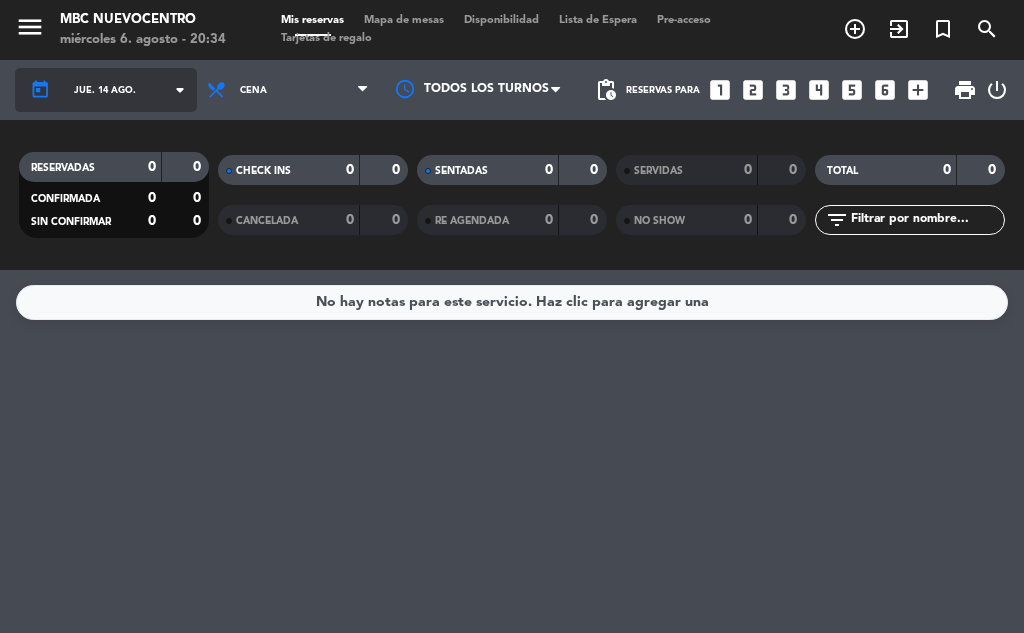 click on "jue. 14 ago." 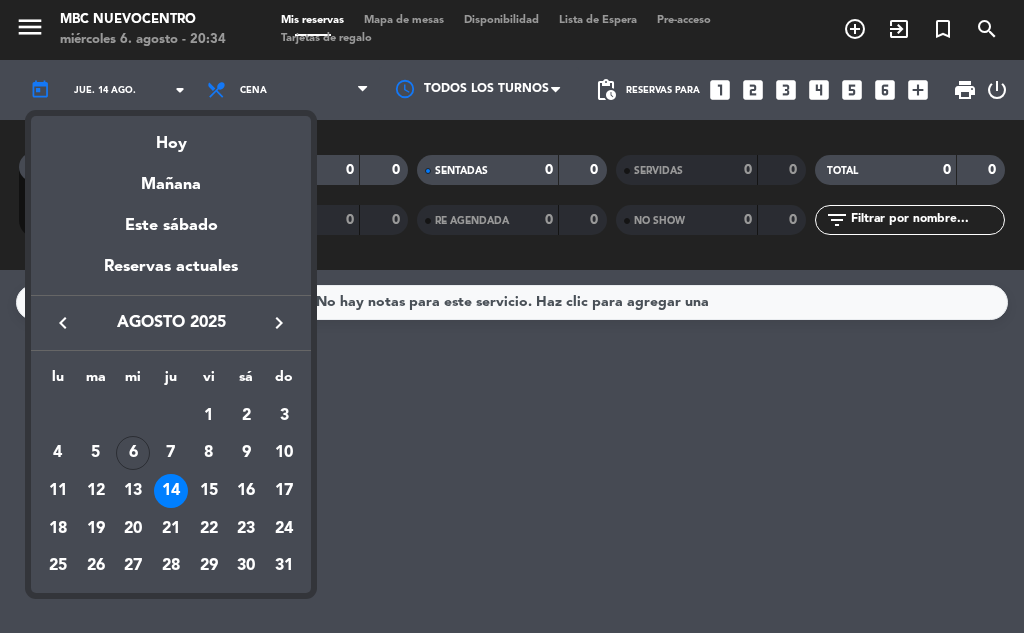 click on "15" at bounding box center (209, 491) 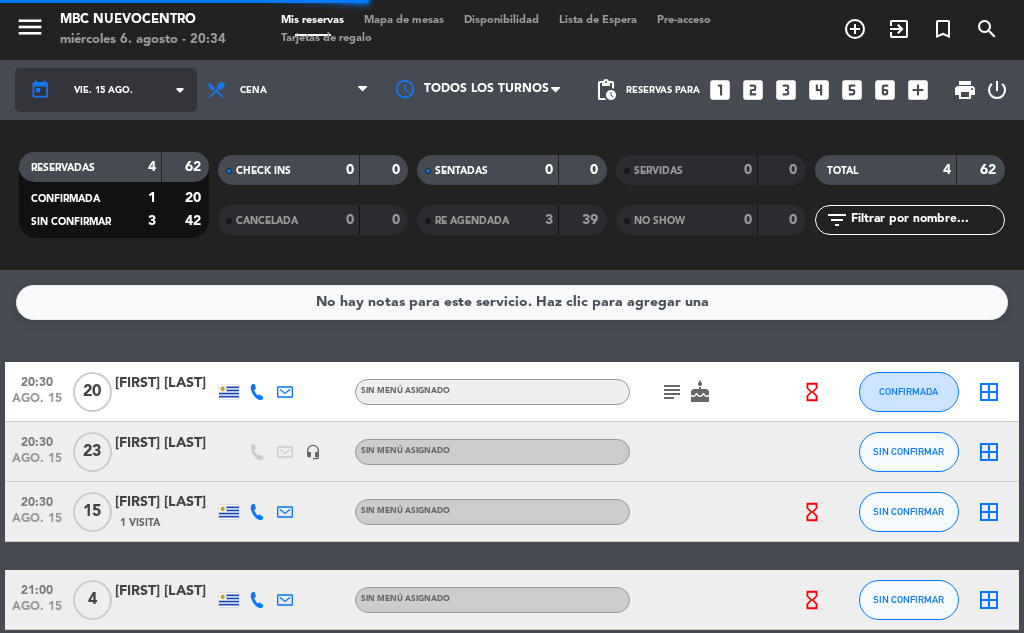 click on "vie. 15 ago." 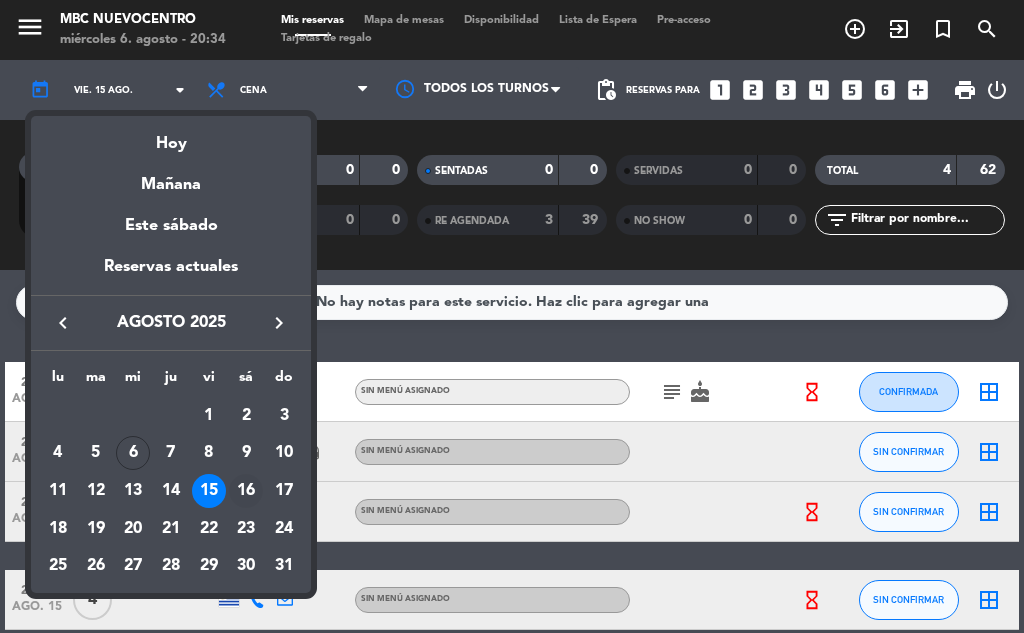 click on "16" at bounding box center (246, 491) 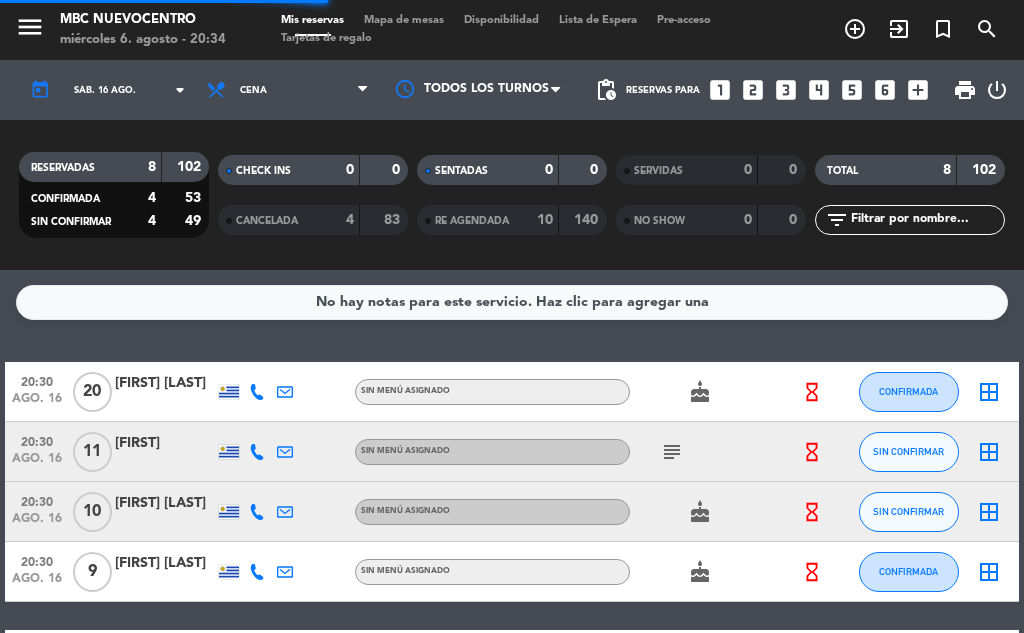 click on "menu MBC Nuevocentro miércoles 6. agosto - 20:34 Mis reservas Mapa de mesas Disponibilidad Lista de Espera Pre-acceso Tarjetas de regalo add_circle_outline exit_to_app turned_in_not search today sáb. 16 ago. arrow_drop_down Todos los servicios Cena Cena Todos los servicios Cena Todos los turnos pending_actions Reservas para looks_one looks_two looks_3 looks_4 looks_5 looks_6 add_box print power_settings_new RESERVADAS 8 102 CONFIRMADA 4 53 SIN CONFIRMAR 4 49 CHECK INS 0 0 CANCELADA 4 83 SENTADAS 0 0 RE AGENDADA 10 140 SERVIDAS 0 0 NO SHOW 0 0 TOTAL 8 102 filter_list" 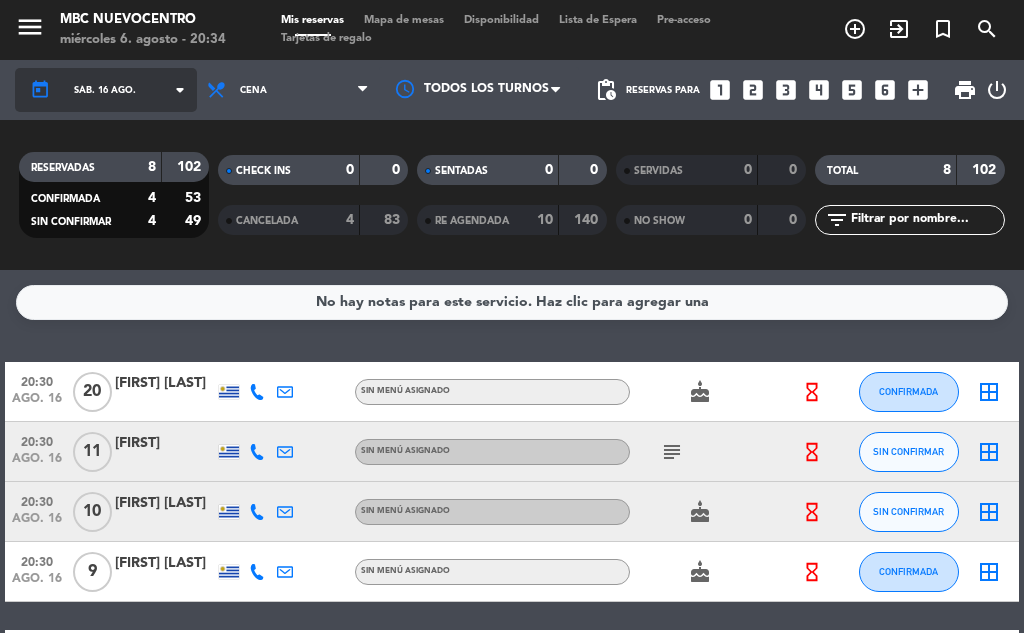 click on "sáb. 16 ago." 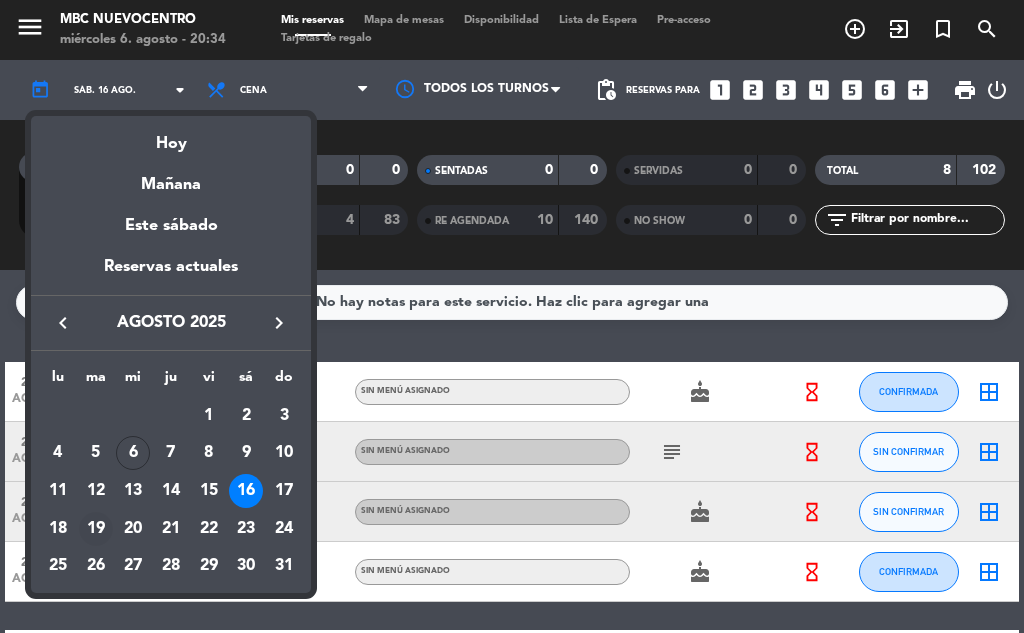 click on "19" at bounding box center (96, 529) 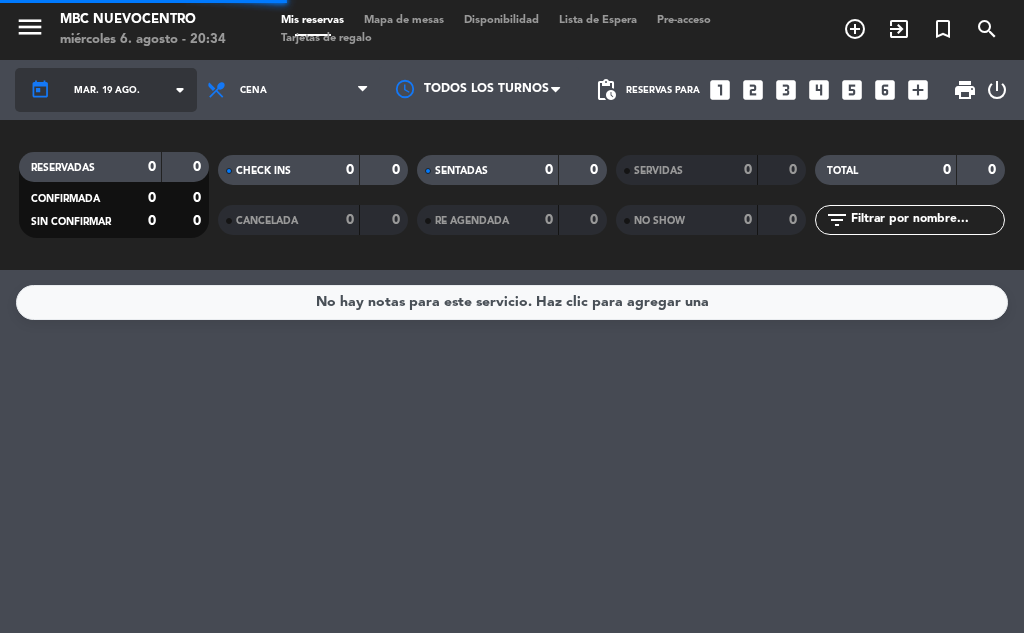 click on "mar. 19 ago." 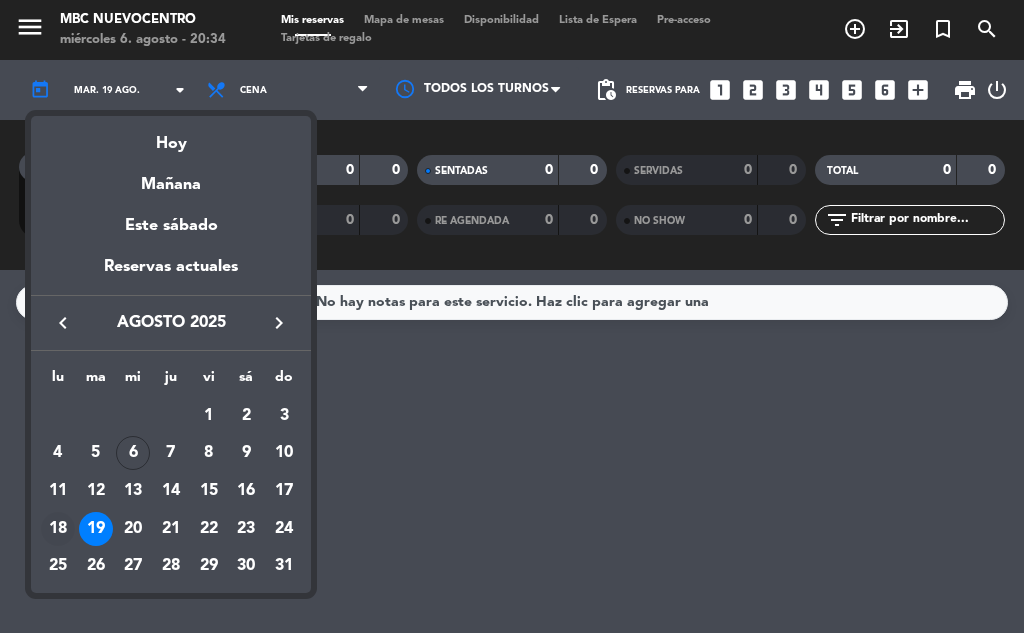 click on "18" at bounding box center (58, 529) 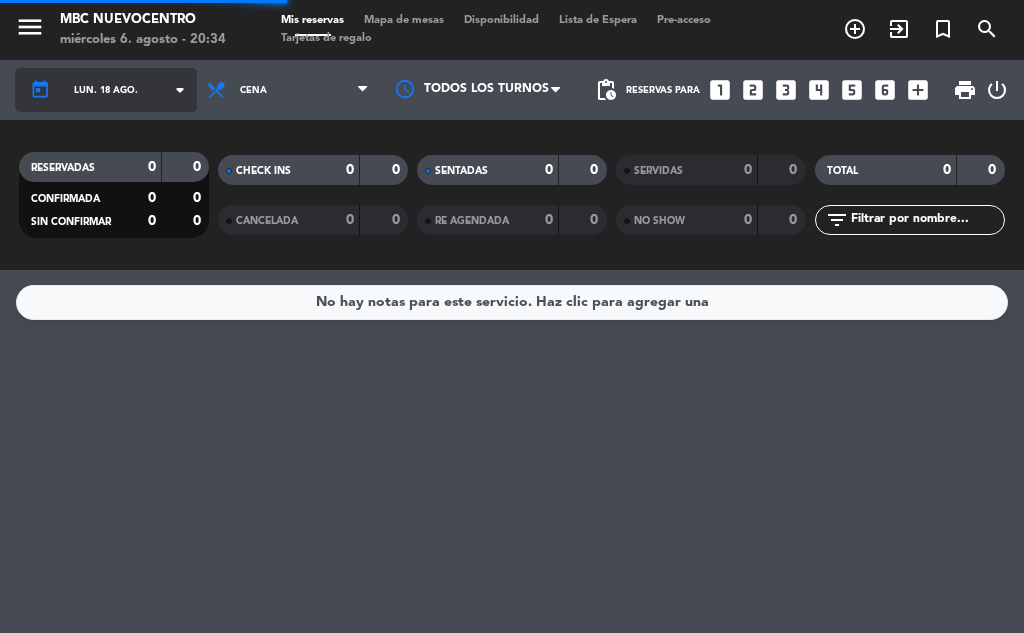 click on "today lun. 18 ago. arrow_drop_down" 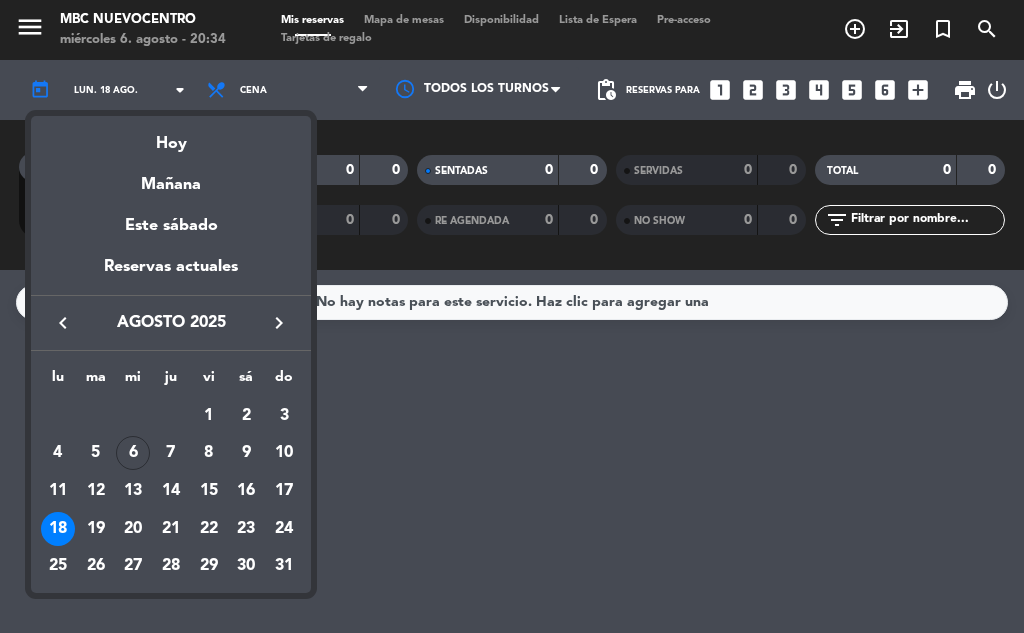 click on "20" at bounding box center (133, 529) 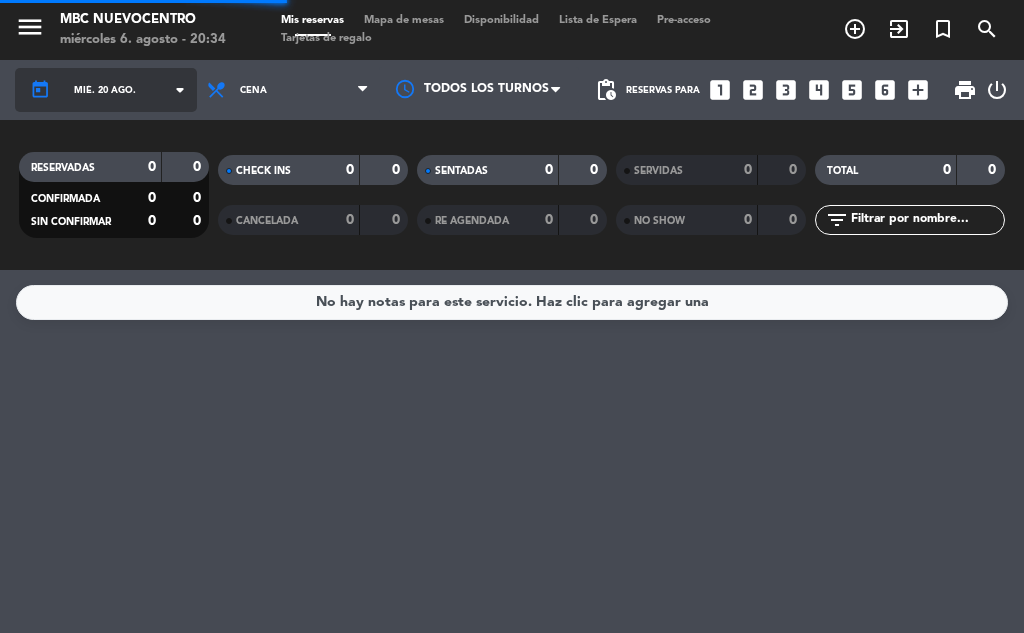 click on "mié. 20 ago." 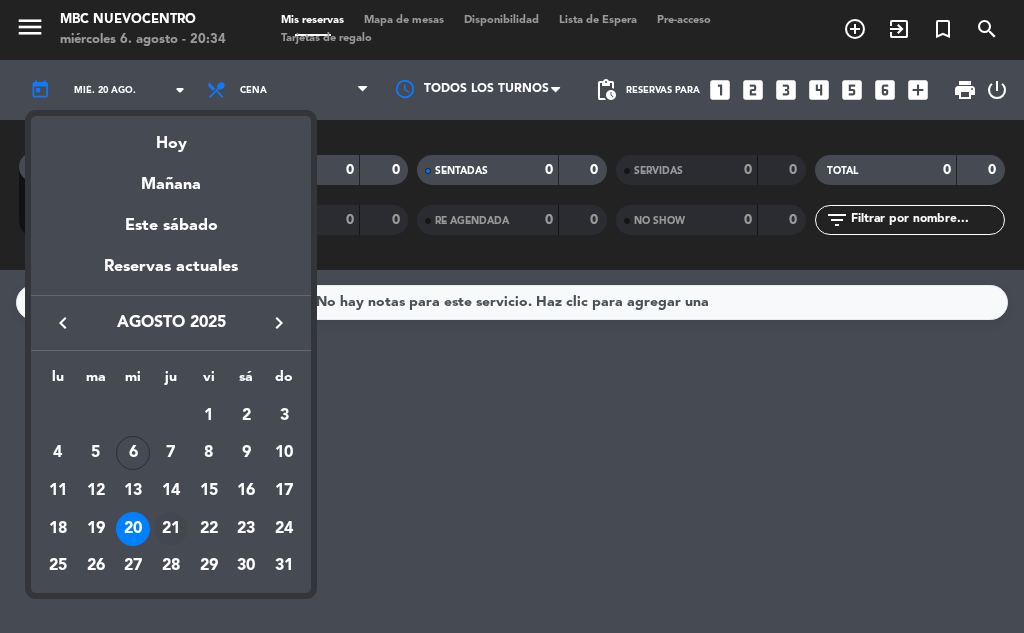 click on "21" at bounding box center (171, 529) 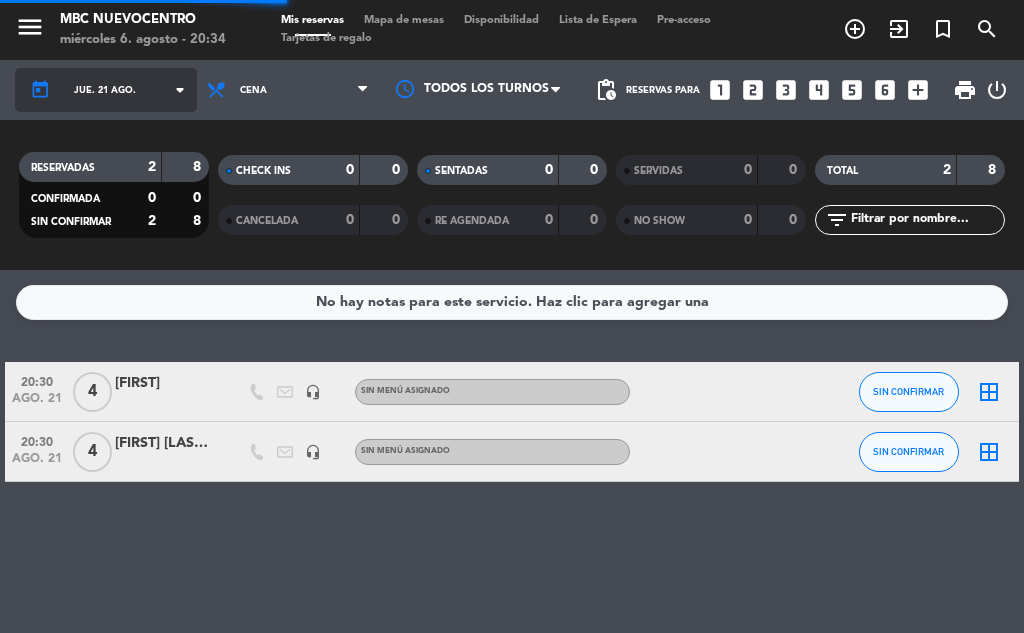 click on "jue. 21 ago." 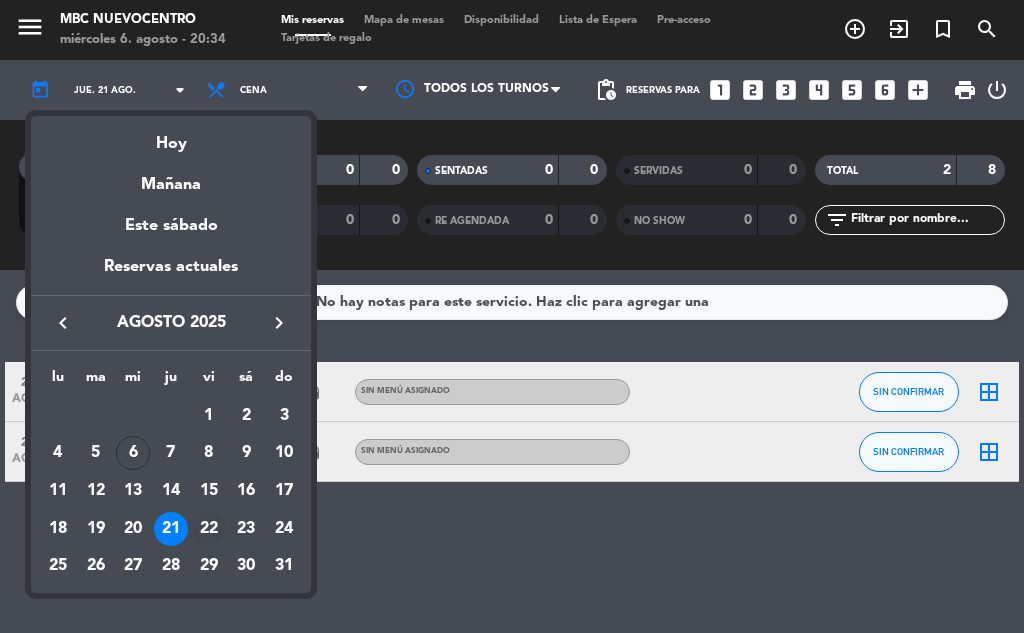 click on "22" at bounding box center (209, 529) 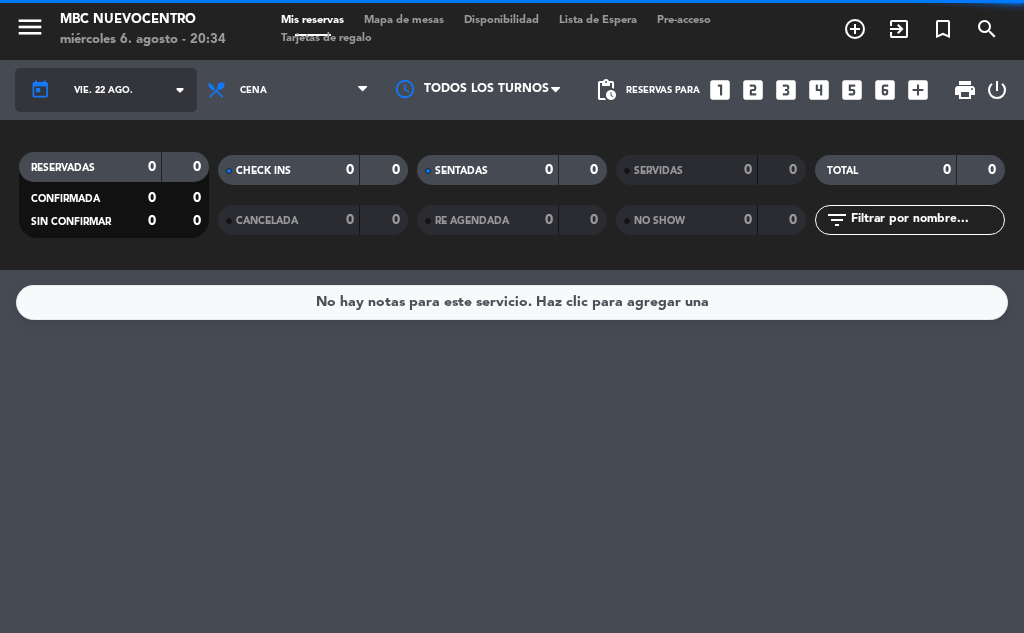 click on "today    vie. 22 ago. arrow_drop_down" 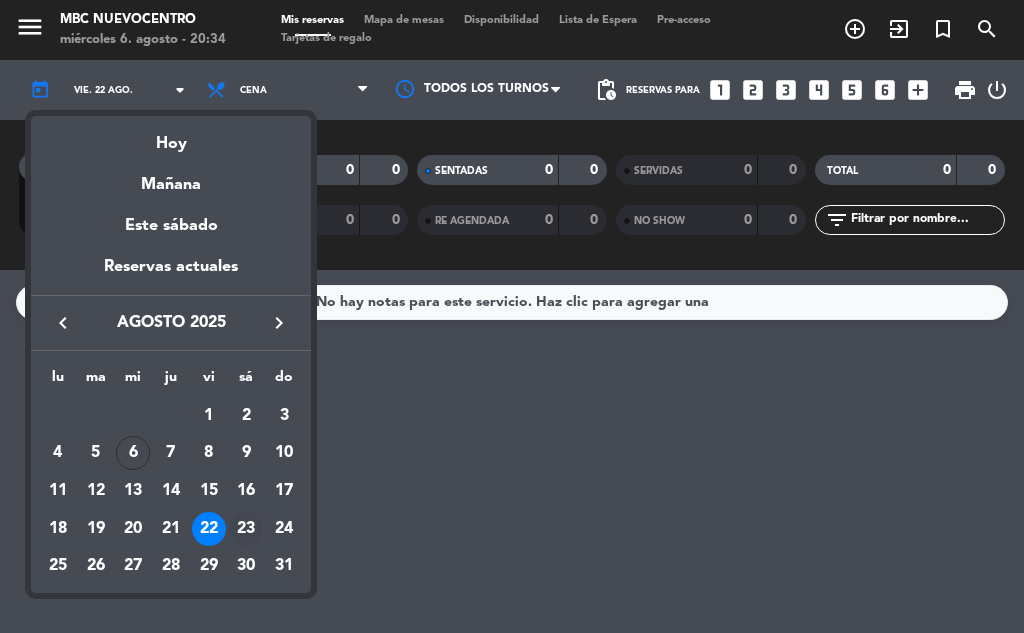click on "23" at bounding box center [246, 529] 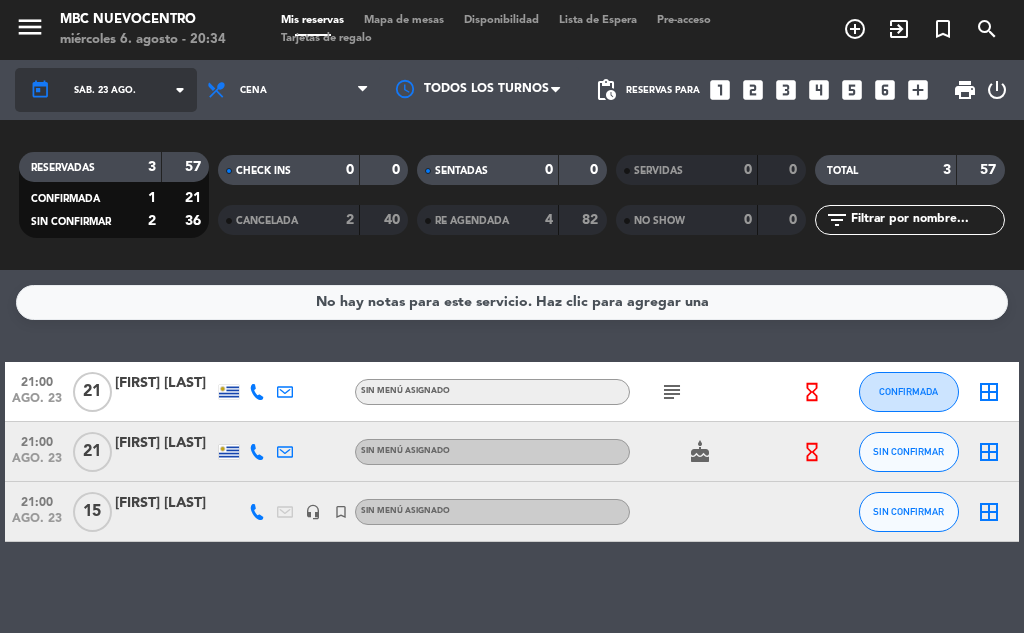 click on "sáb. 23 ago." 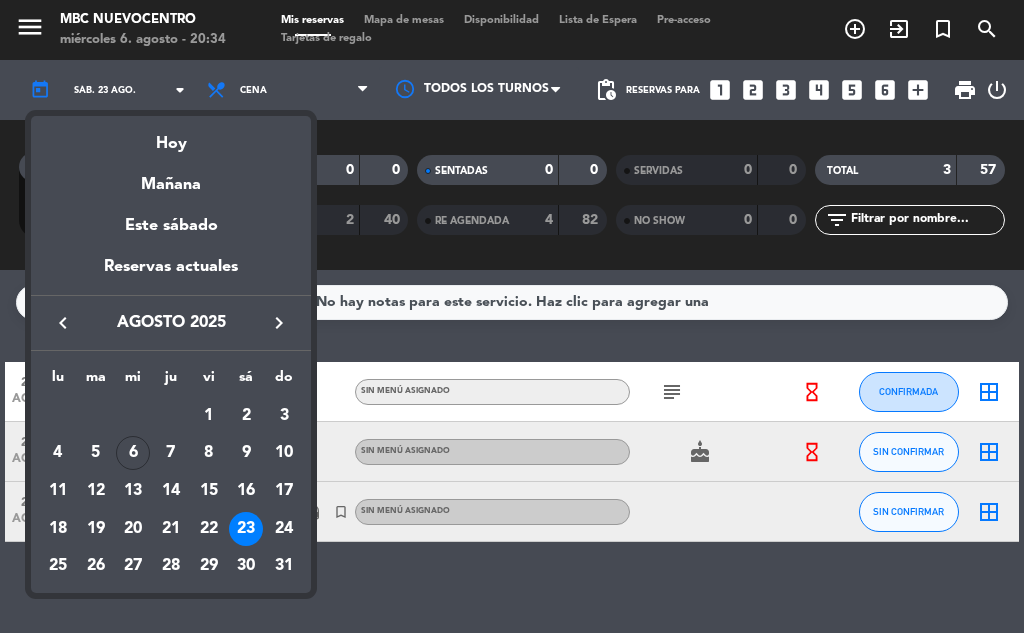 click on "25" at bounding box center [58, 567] 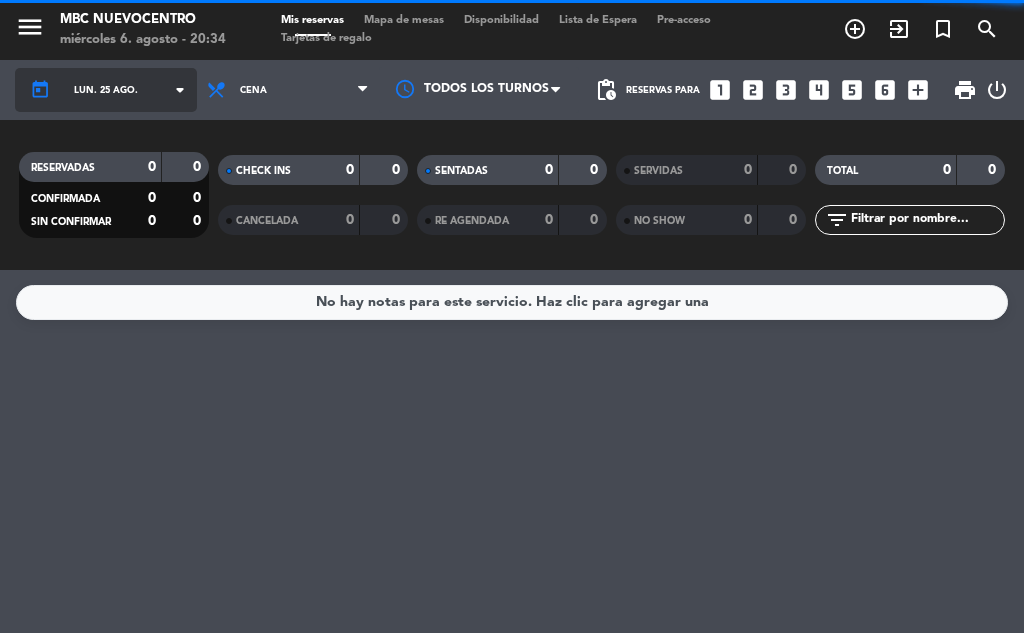 click on "lun. 25 ago." 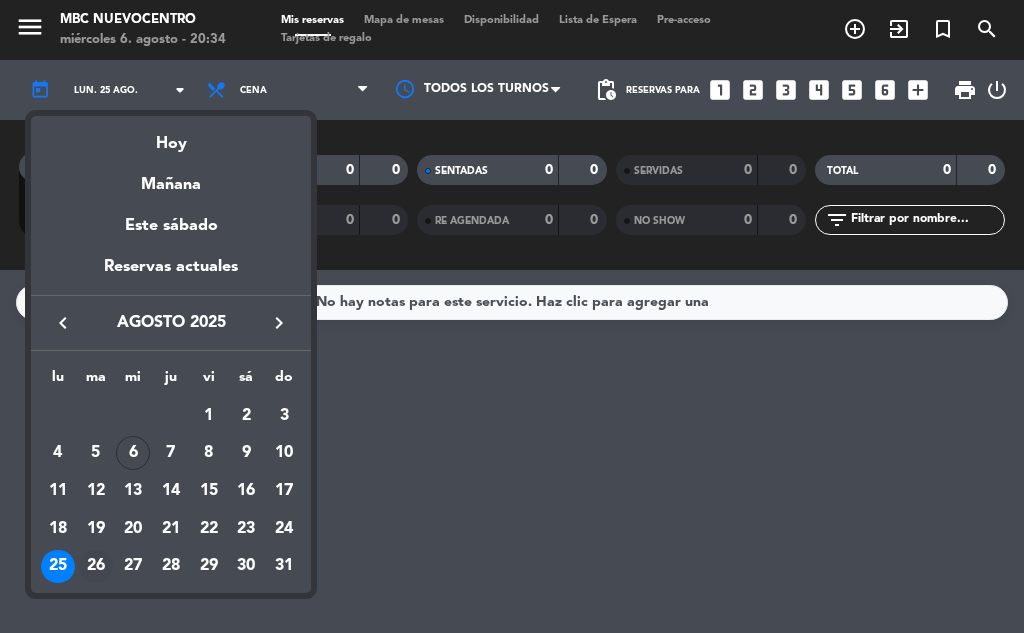 click on "26" at bounding box center (96, 567) 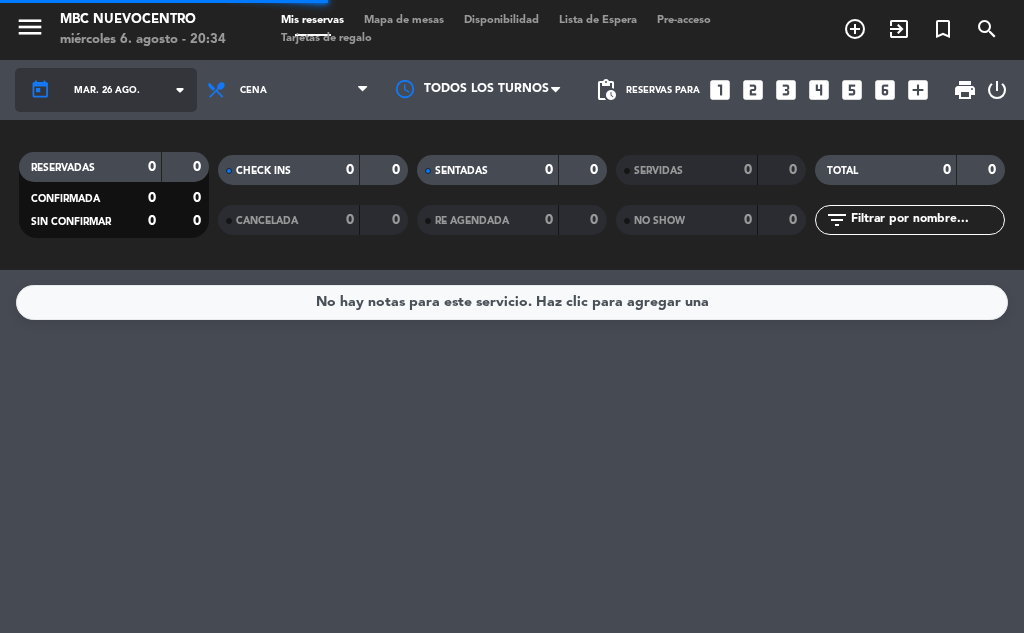 click on "mar. 26 ago." 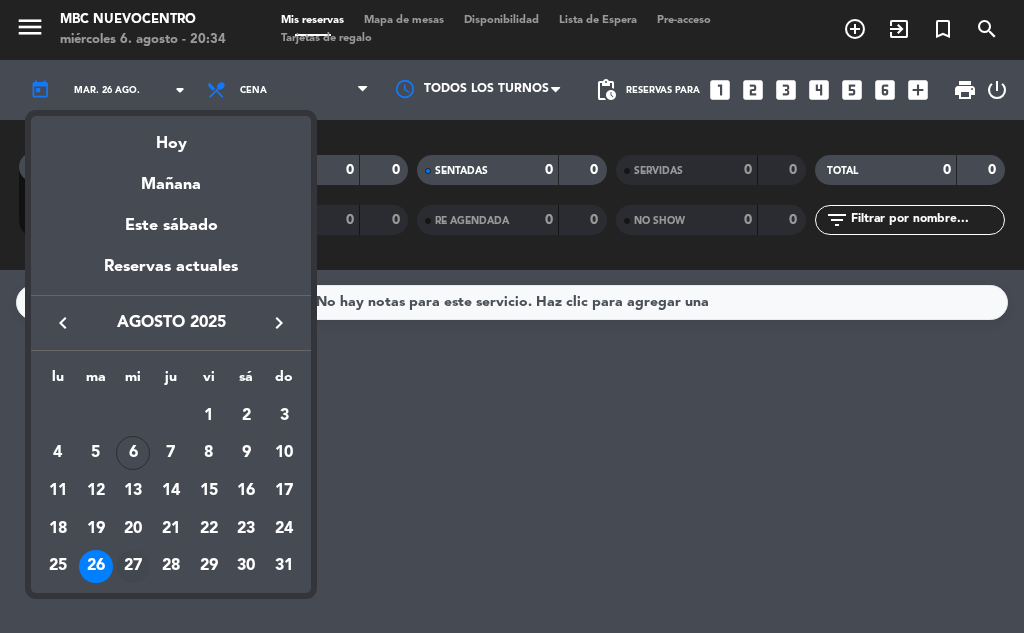 click on "27" at bounding box center [133, 567] 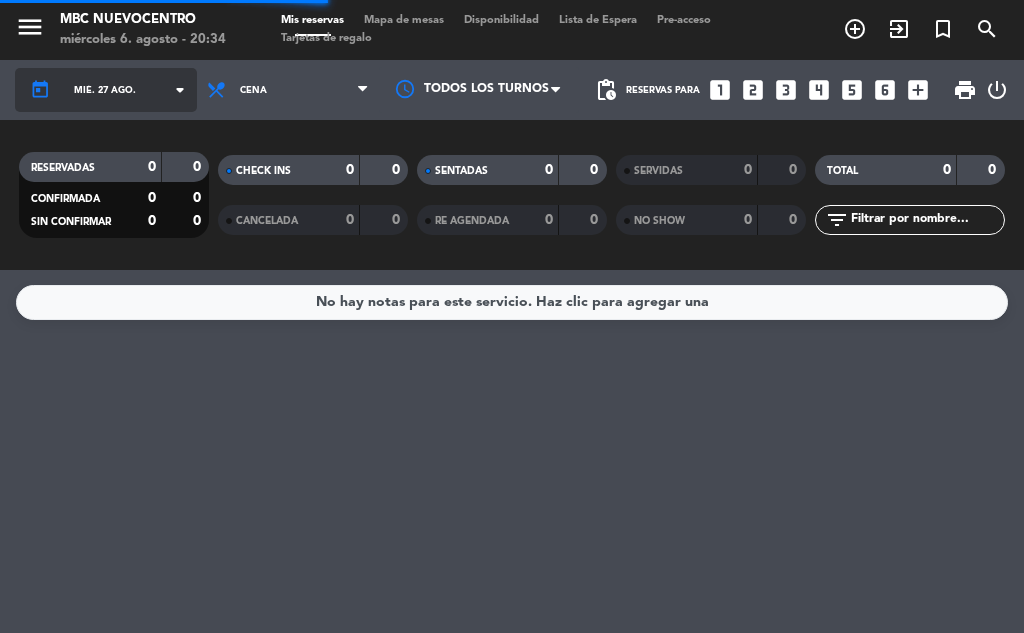 click on "mié. 27 ago." 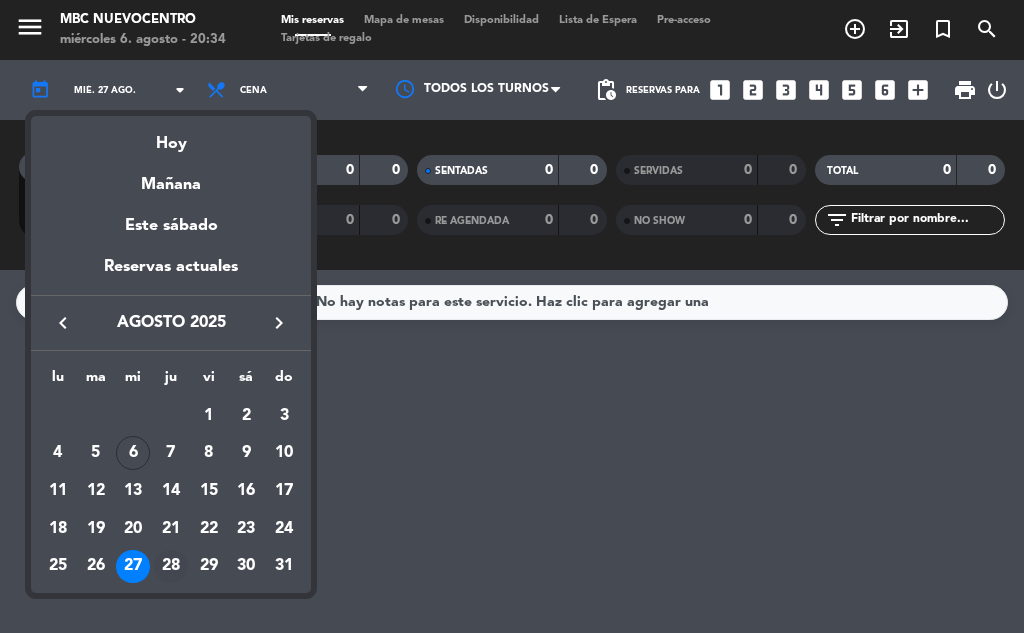 click on "28" at bounding box center [171, 567] 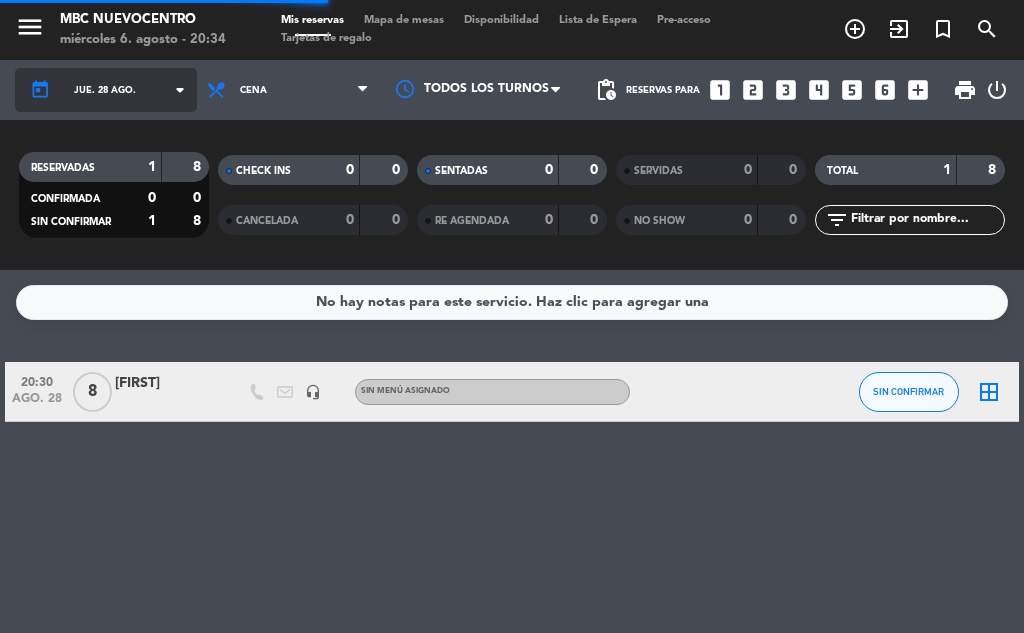 click on "jue. 28 ago." 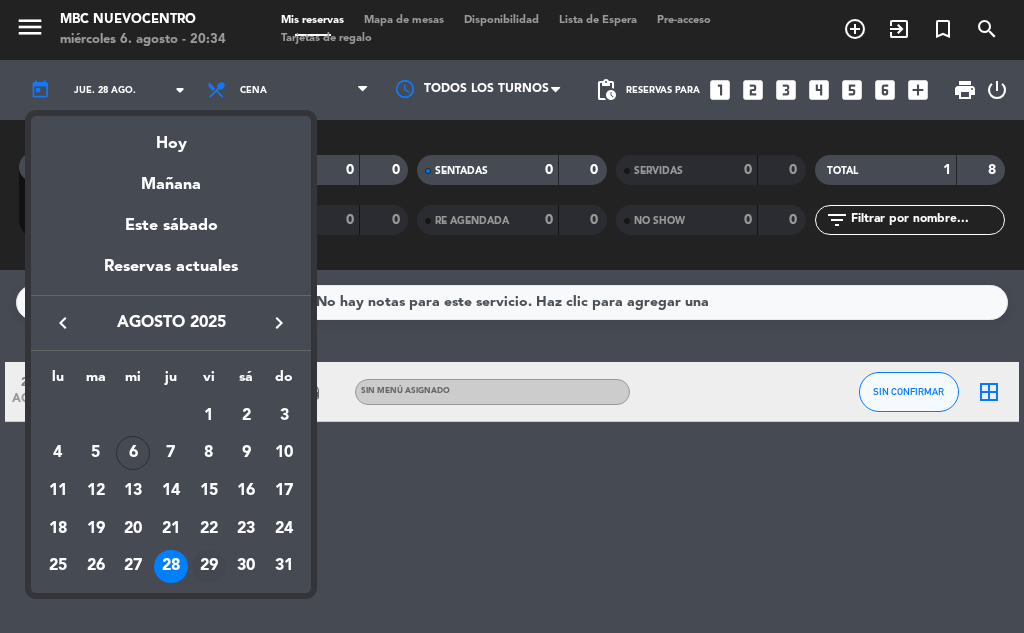 click on "29" at bounding box center (209, 567) 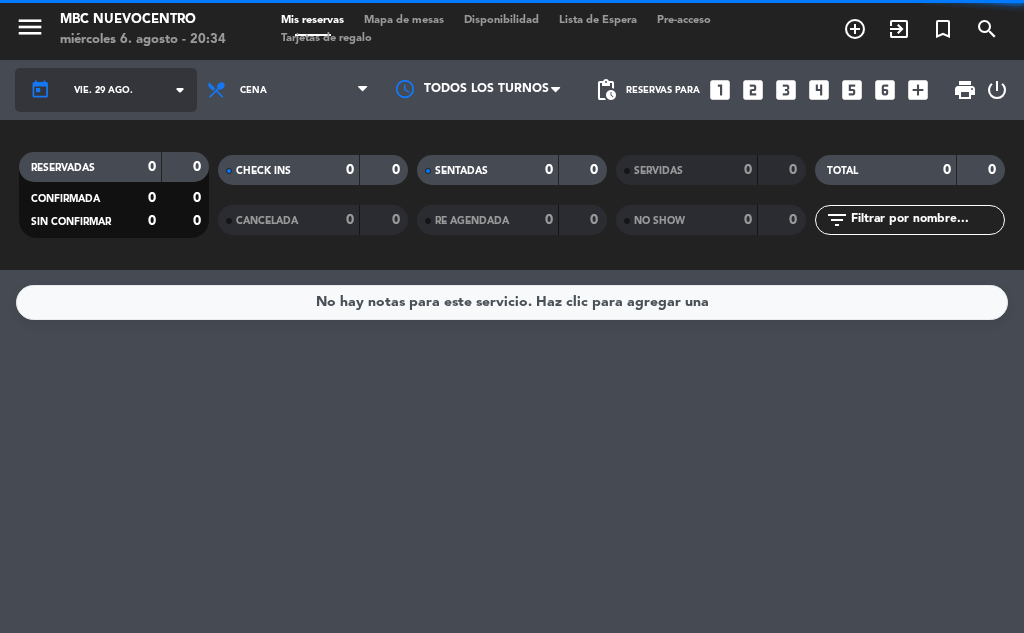 click on "vie. 29 ago." 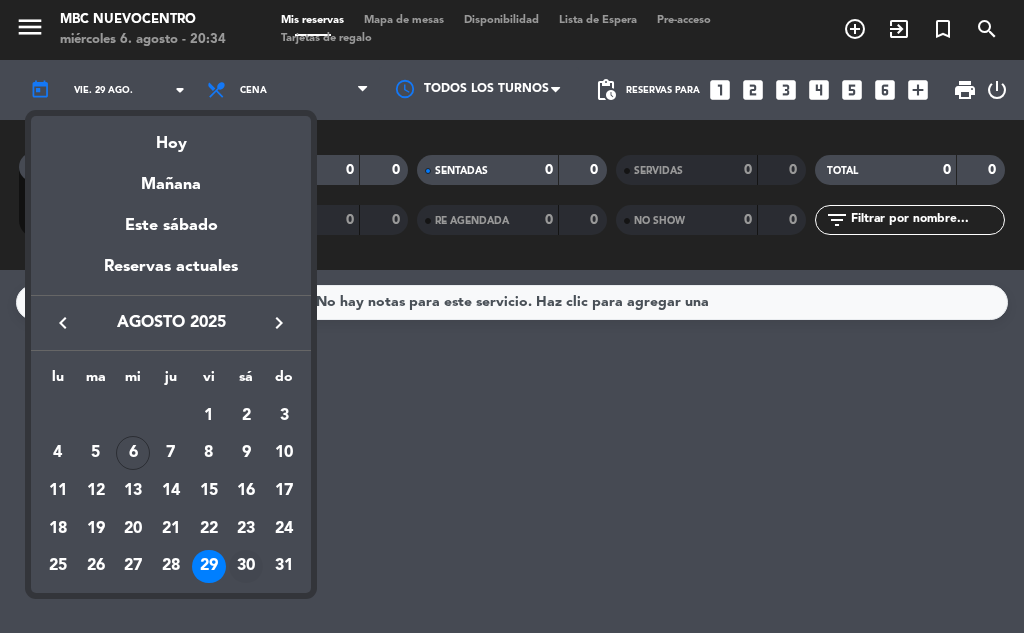 click on "30" at bounding box center (246, 567) 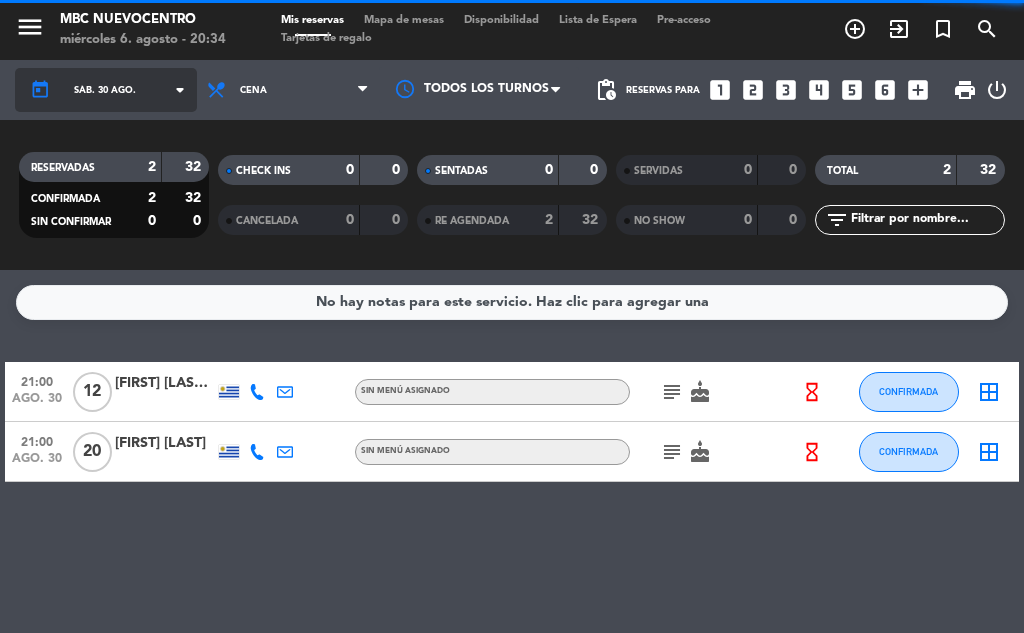 click on "sáb. 30 ago." 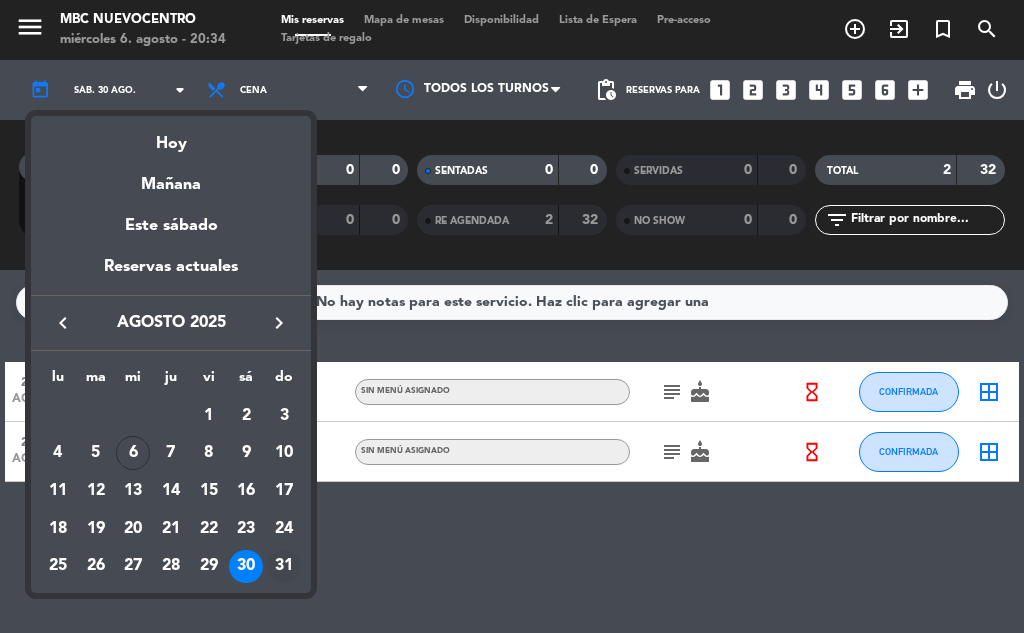 click on "31" at bounding box center (284, 567) 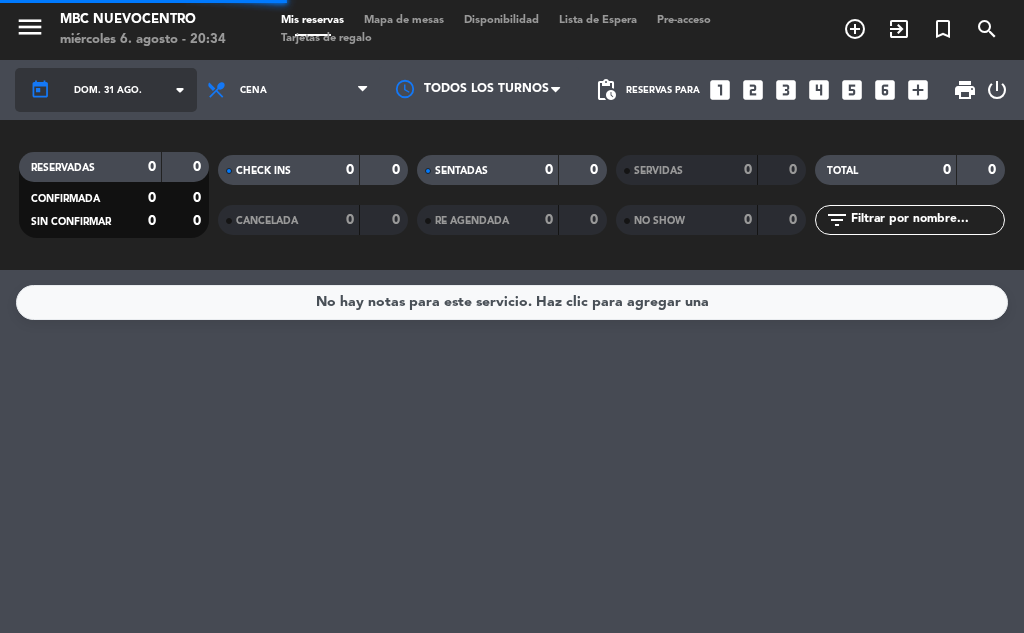 click on "dom. 31 ago." 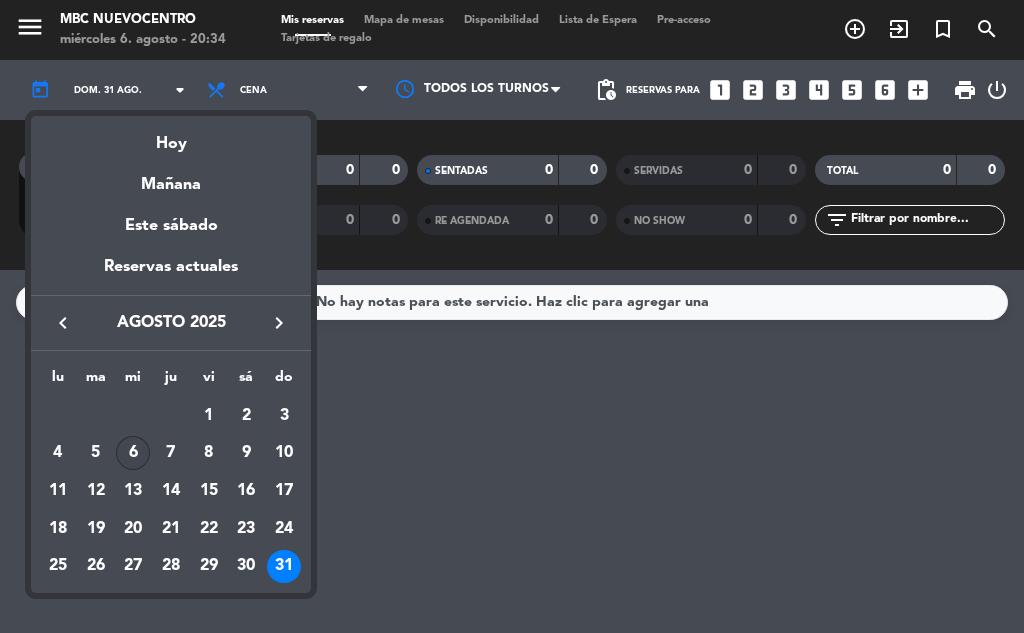 click on "6" at bounding box center [133, 453] 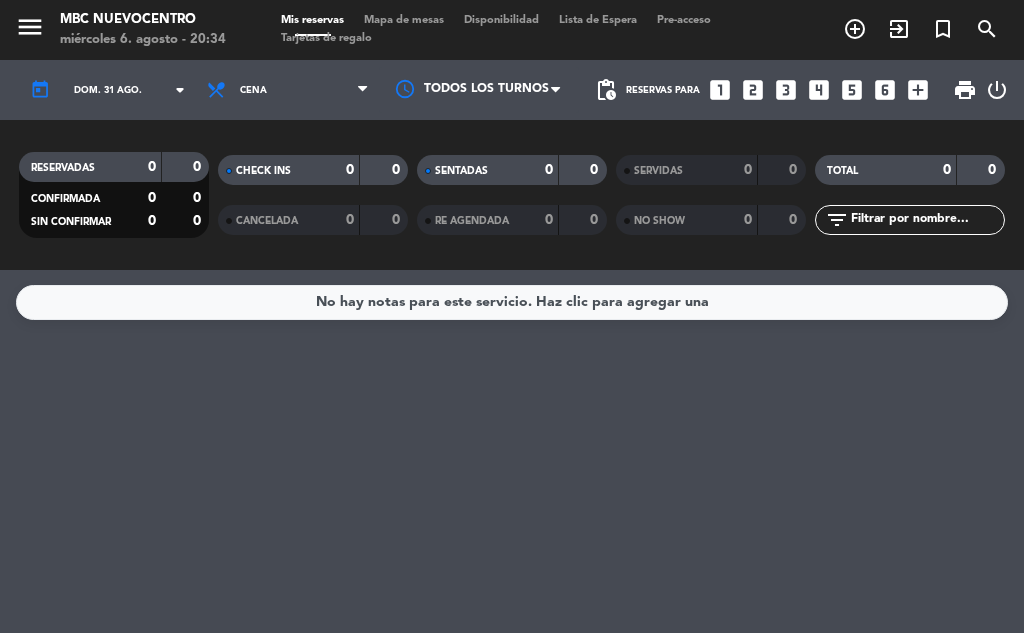 type on "mié. 6 ago." 